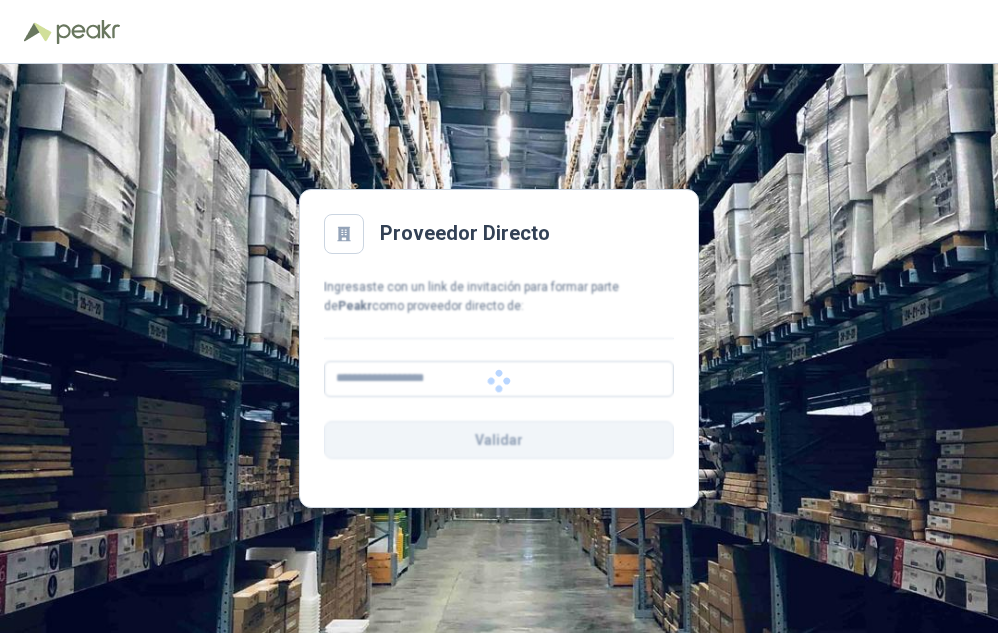 scroll, scrollTop: 0, scrollLeft: 0, axis: both 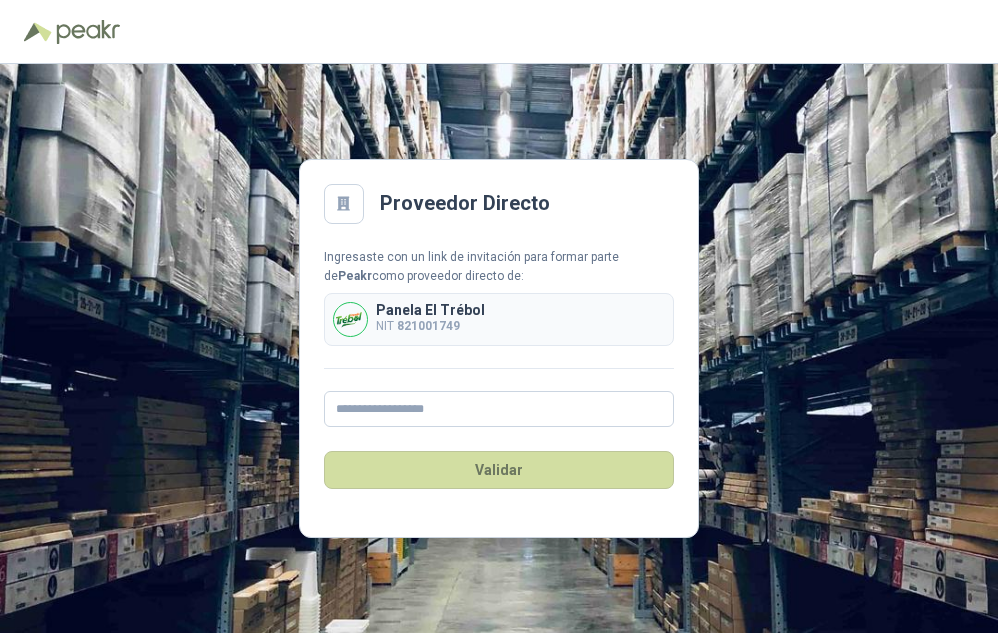 click on "Proveedor Directo Ingresaste con un link de invitación para formar parte de  Peakr  como proveedor directo de: Panela El Trébol NIT   821001749 Validar" at bounding box center [499, 348] 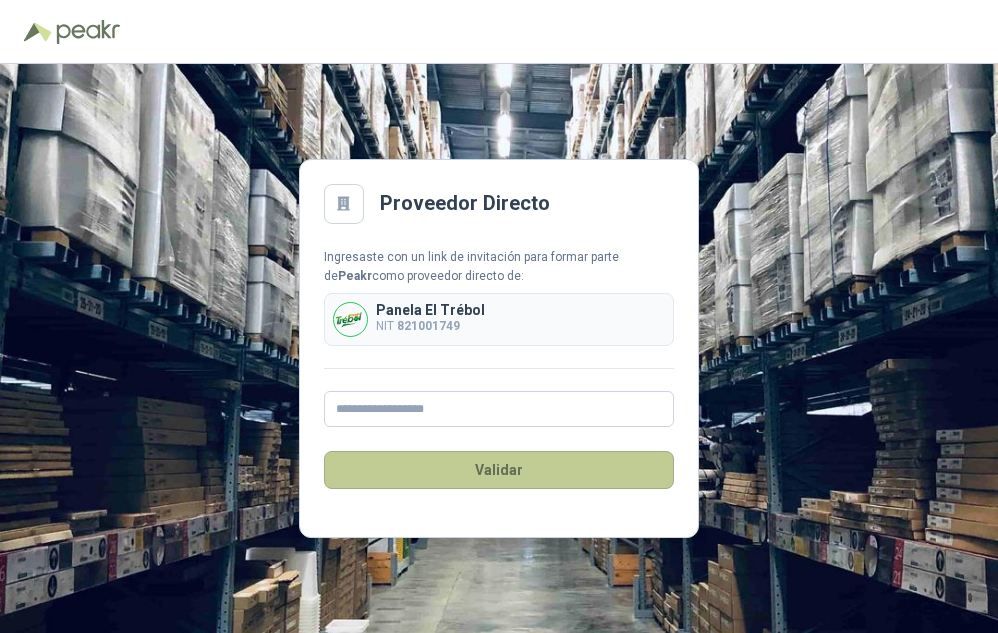 click on "Validar" at bounding box center (499, 470) 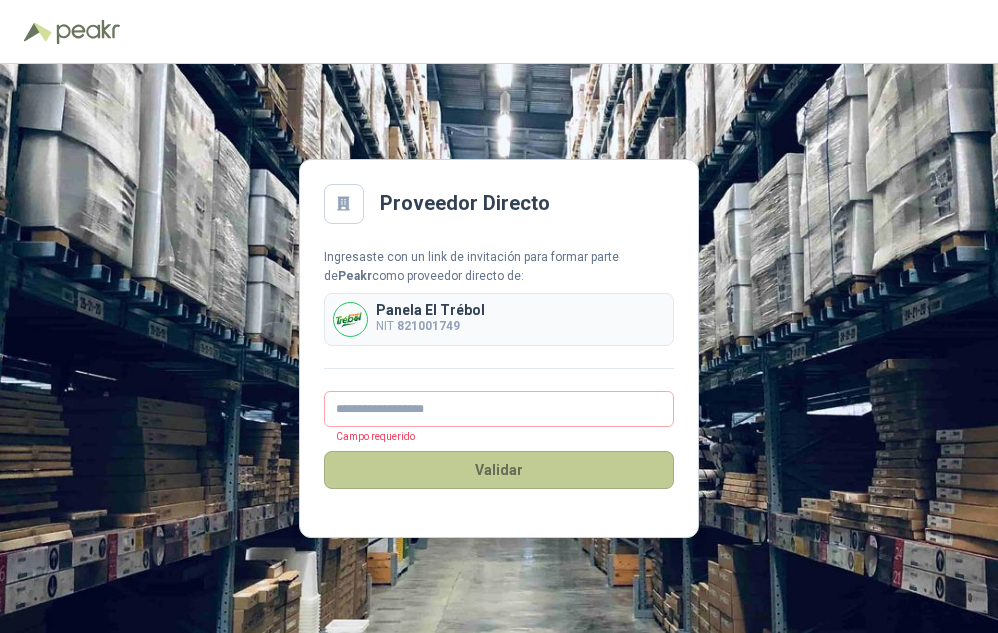 click on "Validar" at bounding box center (499, 470) 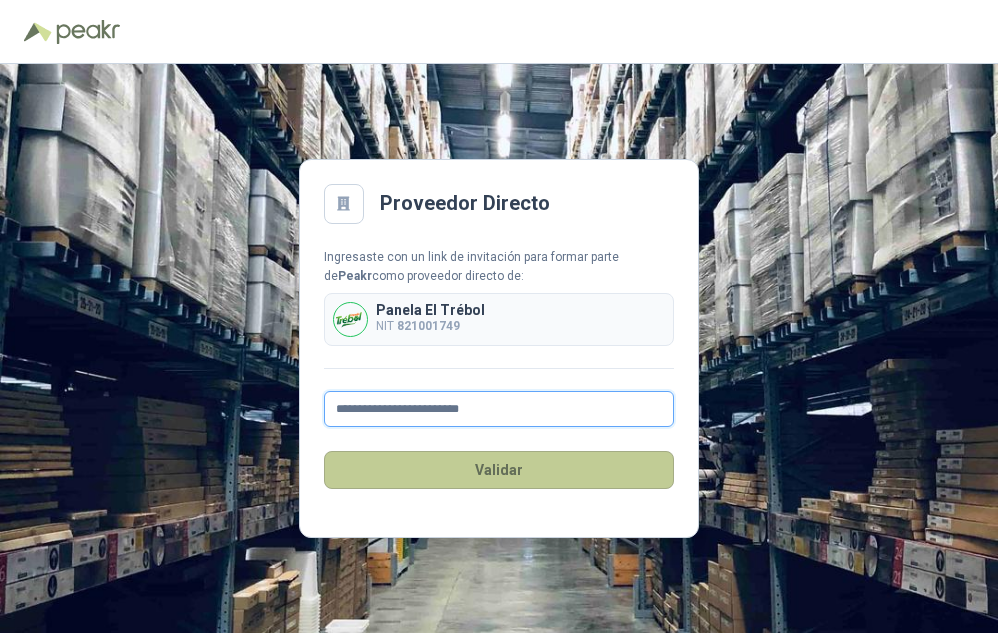 type on "**********" 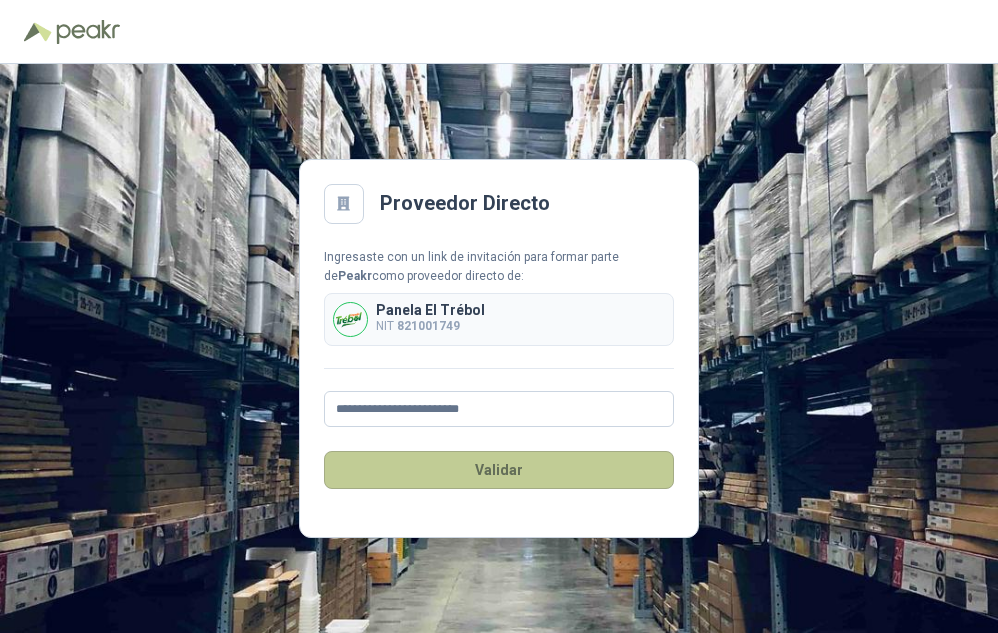 click on "Validar" at bounding box center [499, 470] 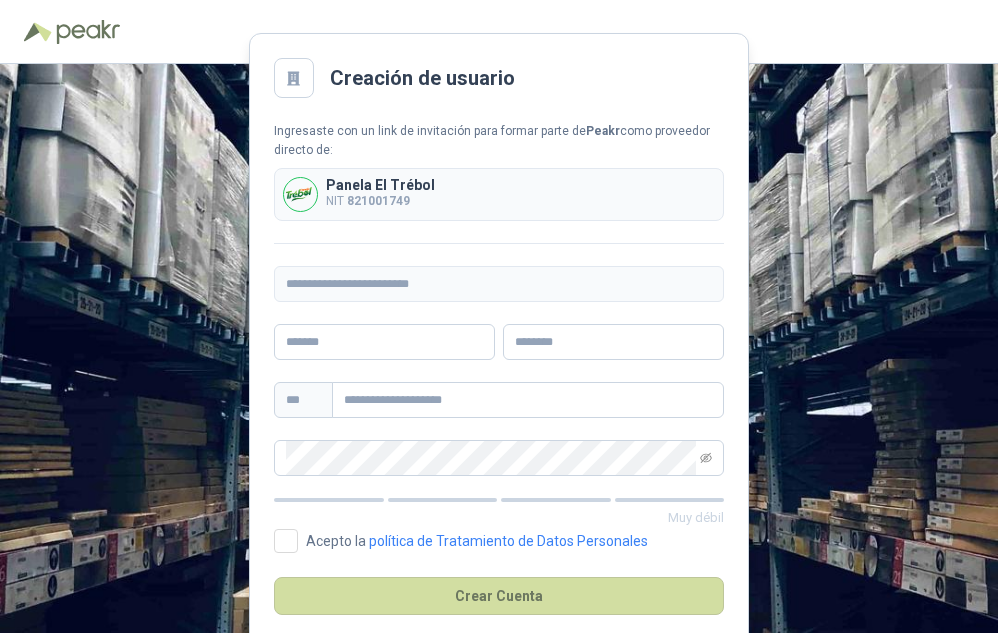 click on "**********" at bounding box center [499, 299] 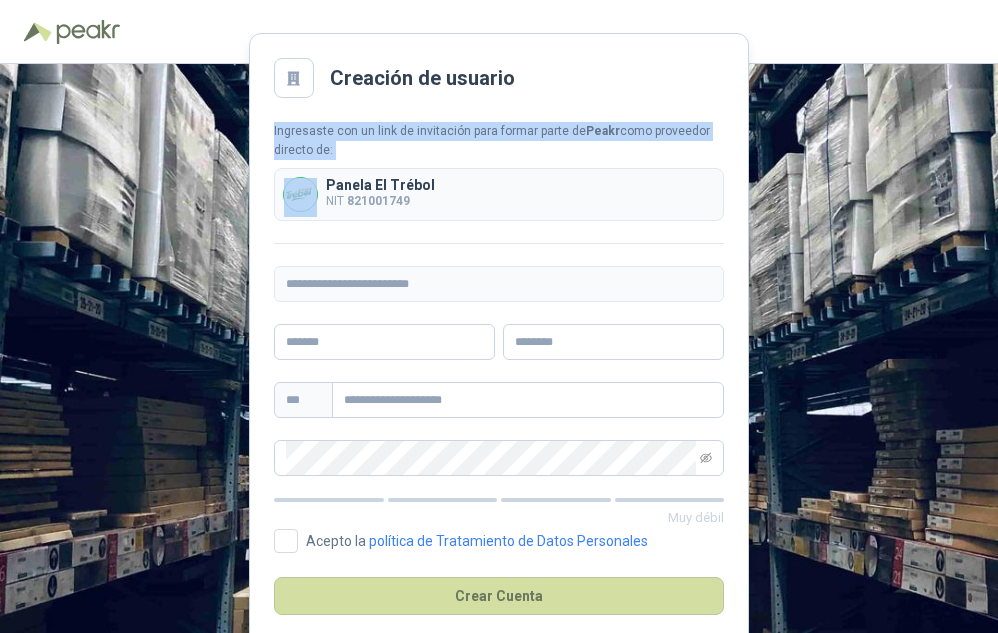 click on "**********" at bounding box center [499, 348] 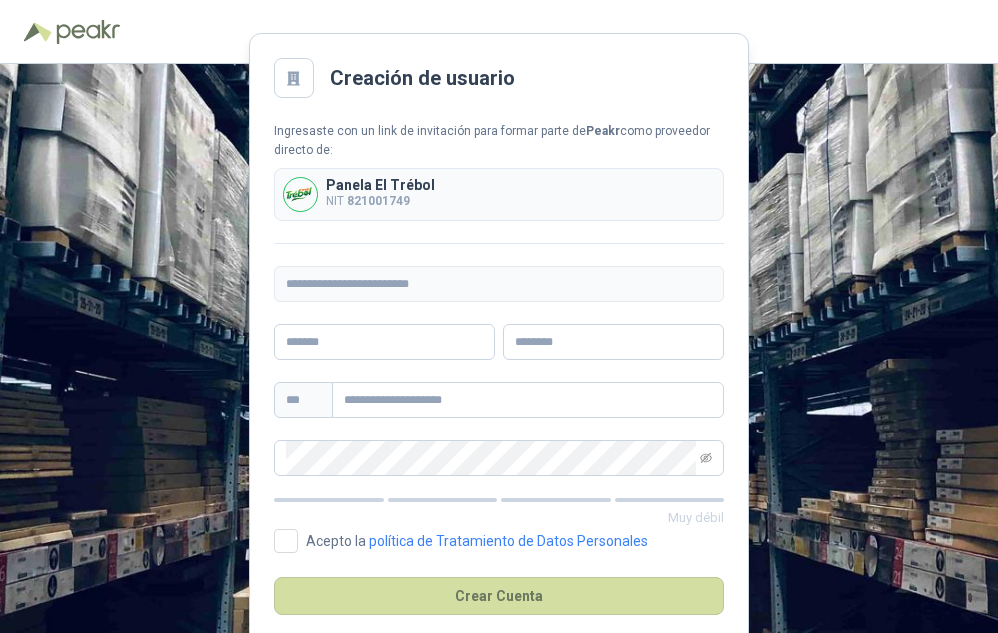 click on "**********" at bounding box center [499, 348] 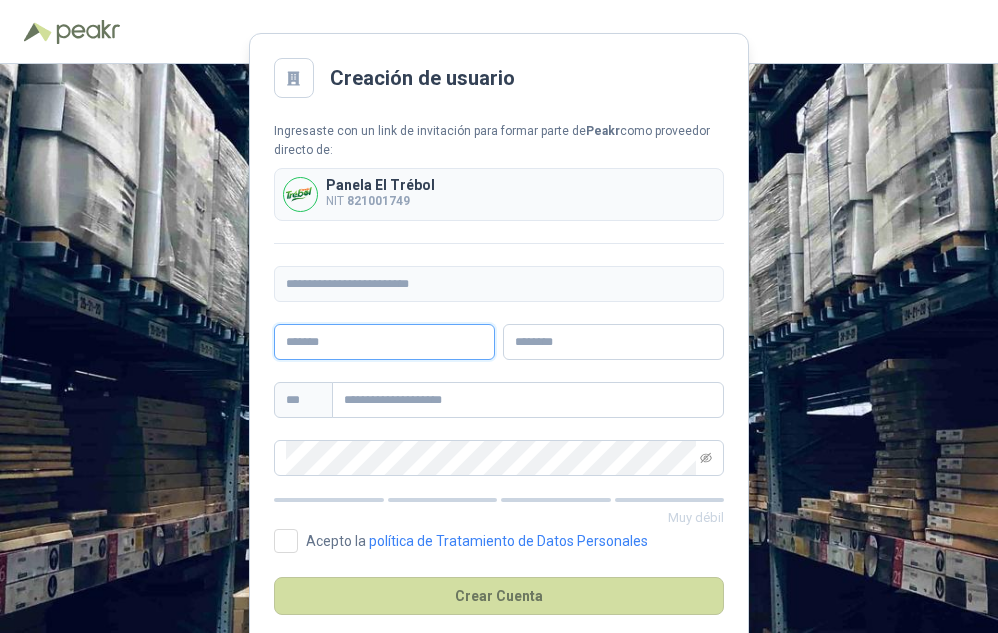 click at bounding box center (384, 342) 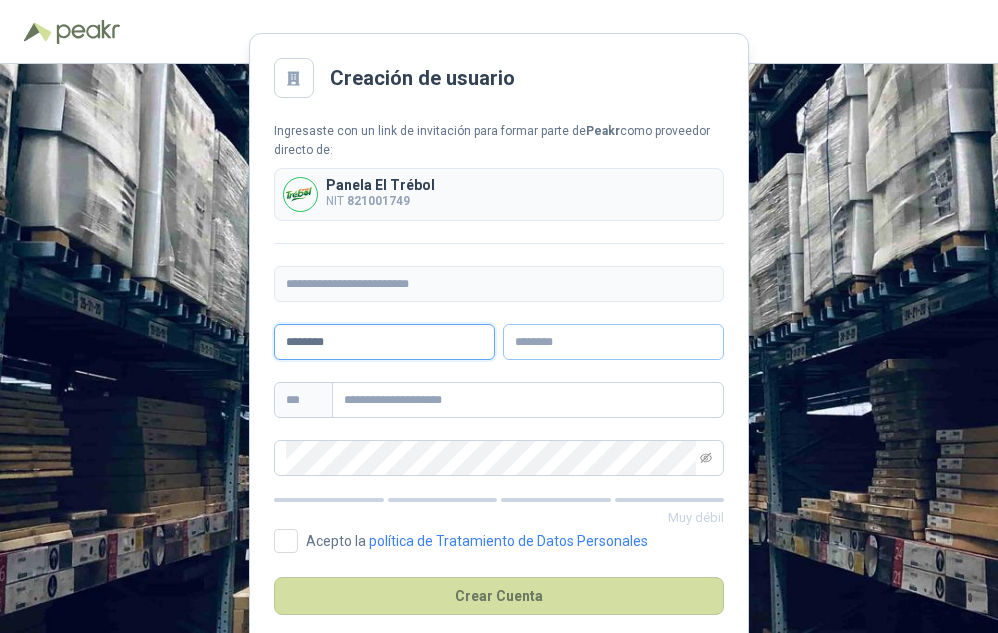 type on "*******" 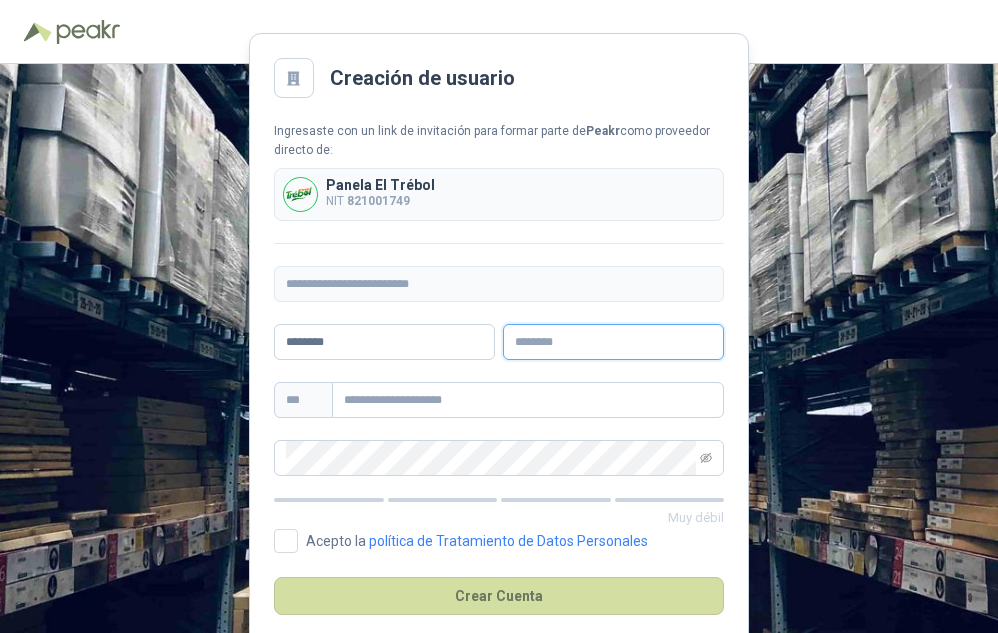 click at bounding box center [613, 342] 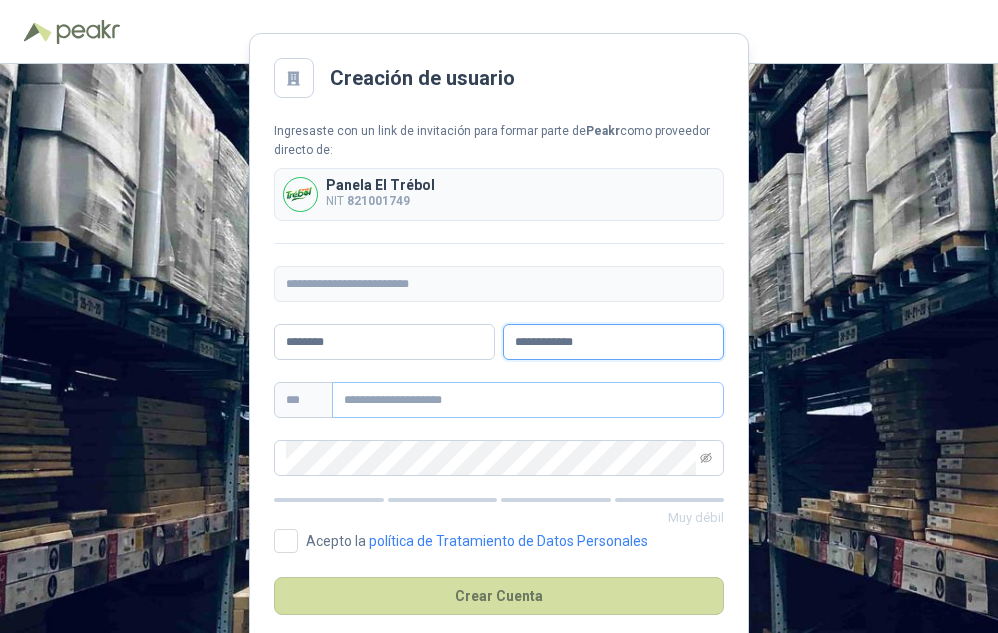 type on "**********" 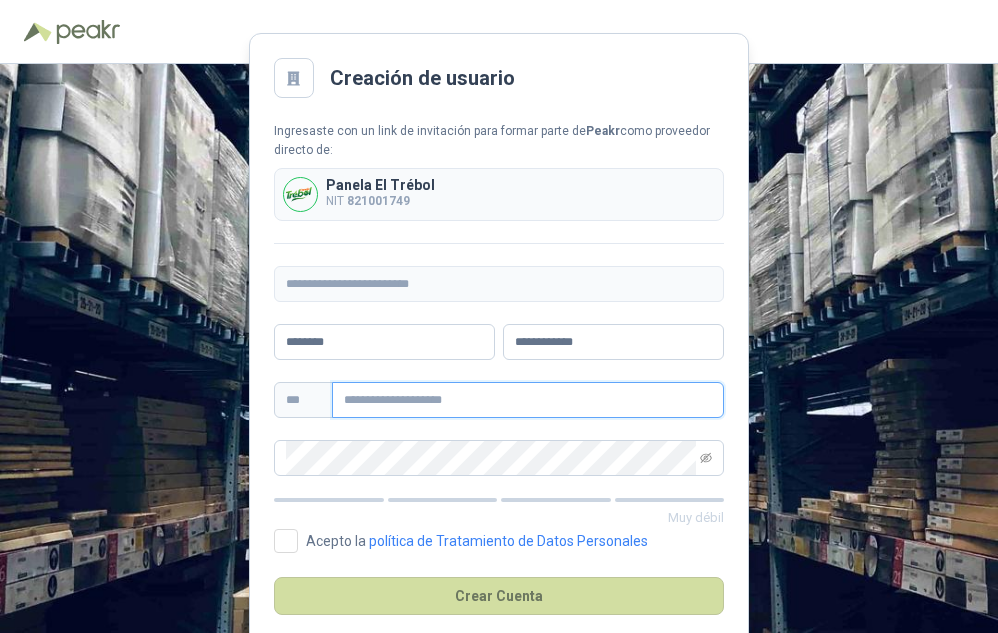 click at bounding box center [528, 400] 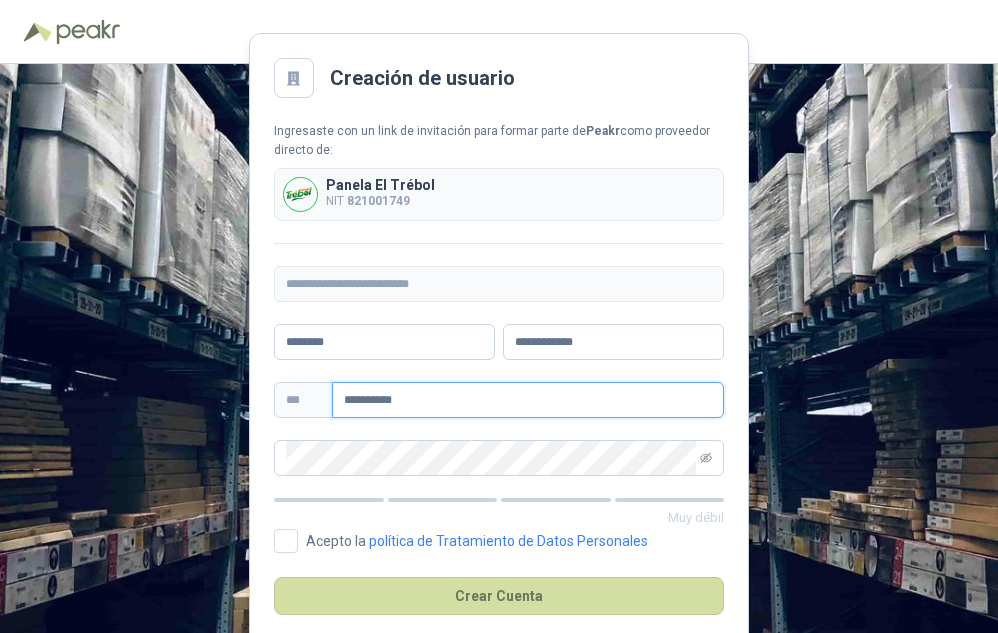 type on "**********" 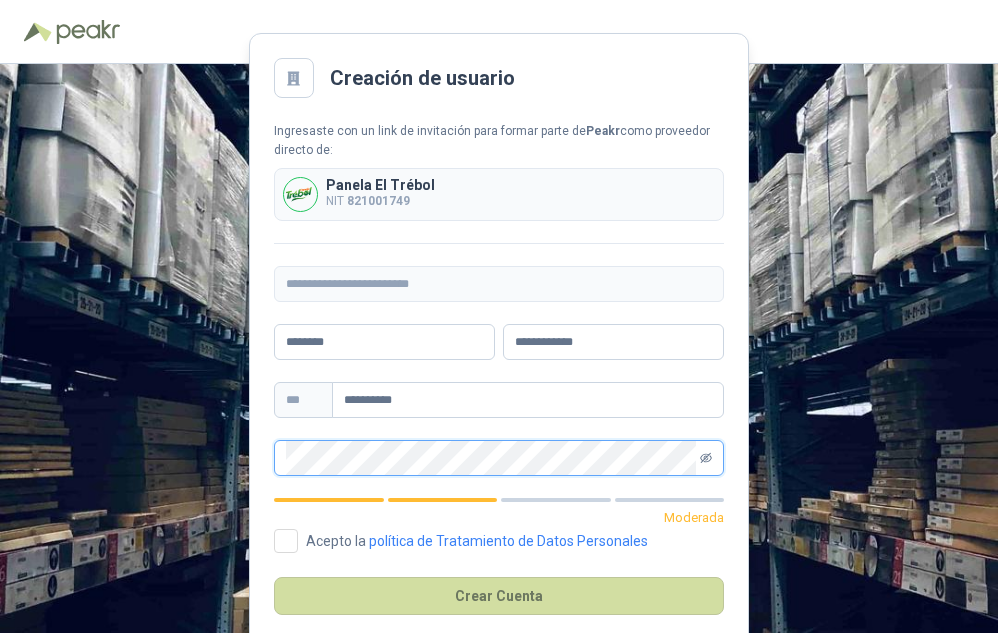 click 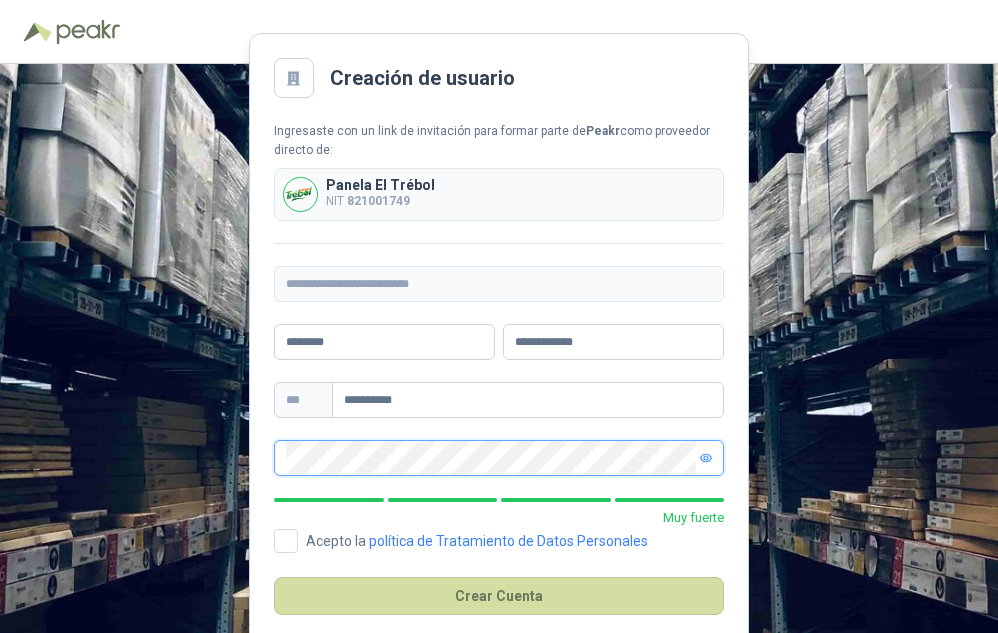 click 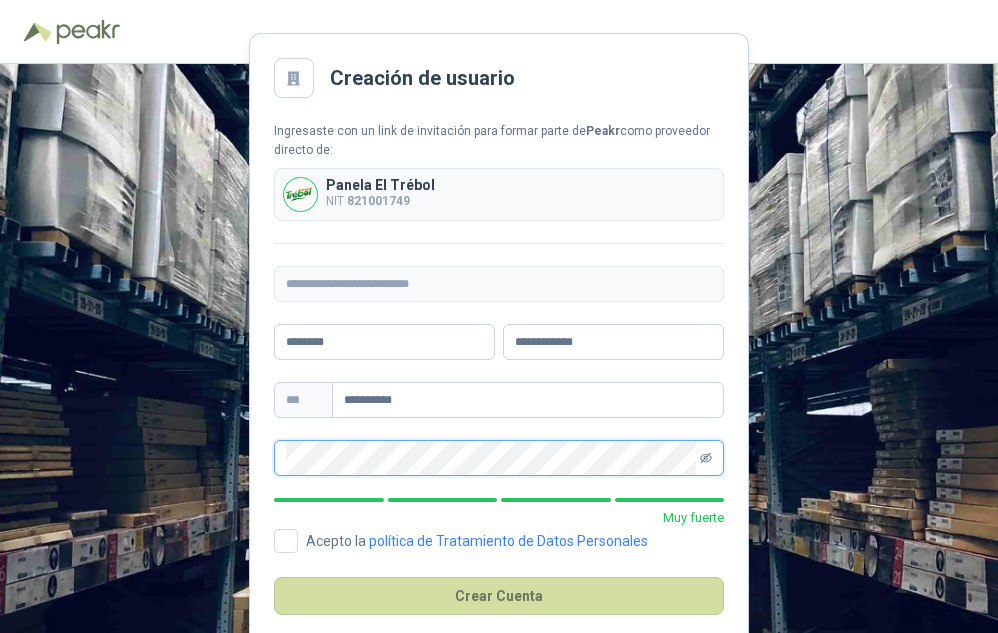 click 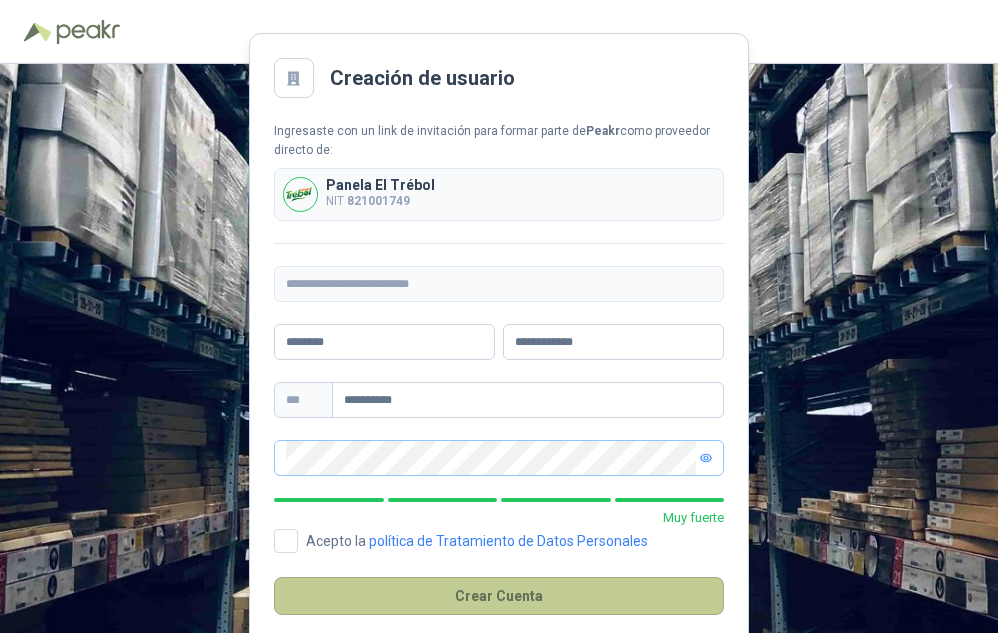 click on "Crear Cuenta" at bounding box center (499, 596) 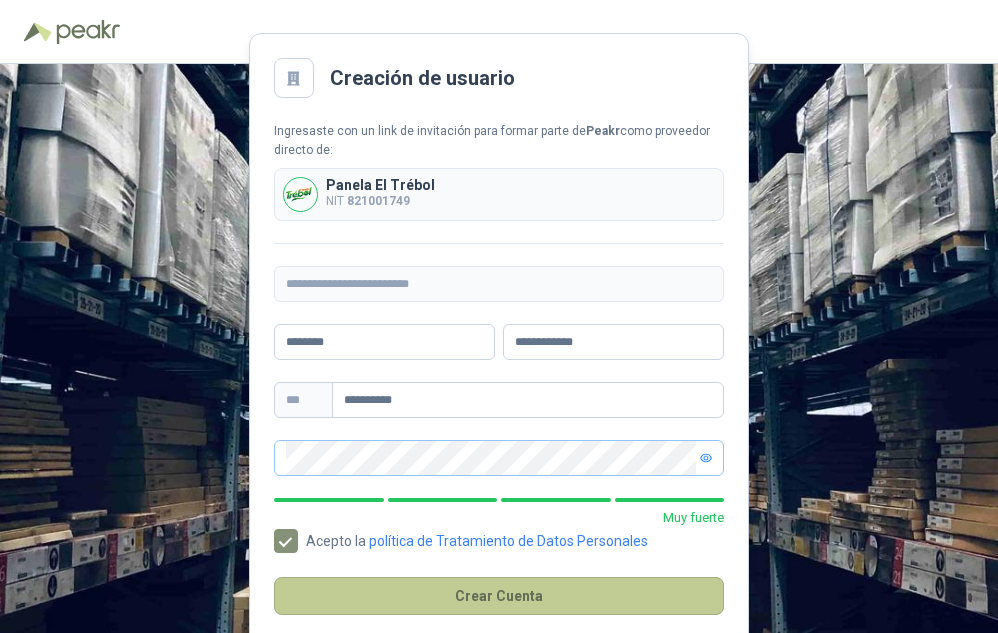 click on "Crear Cuenta" at bounding box center (499, 596) 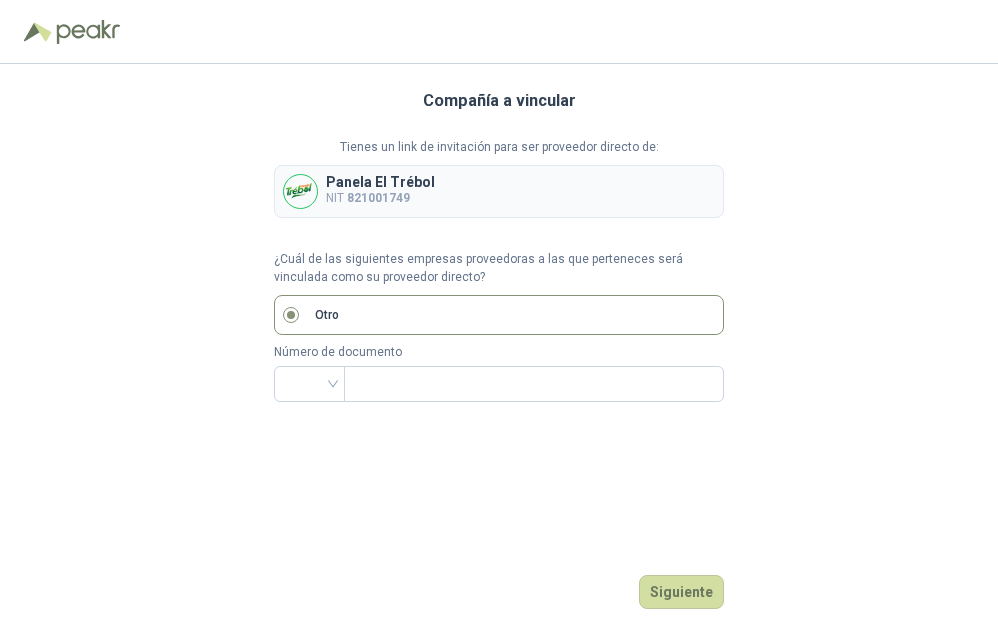 click on "Otro" at bounding box center (499, 315) 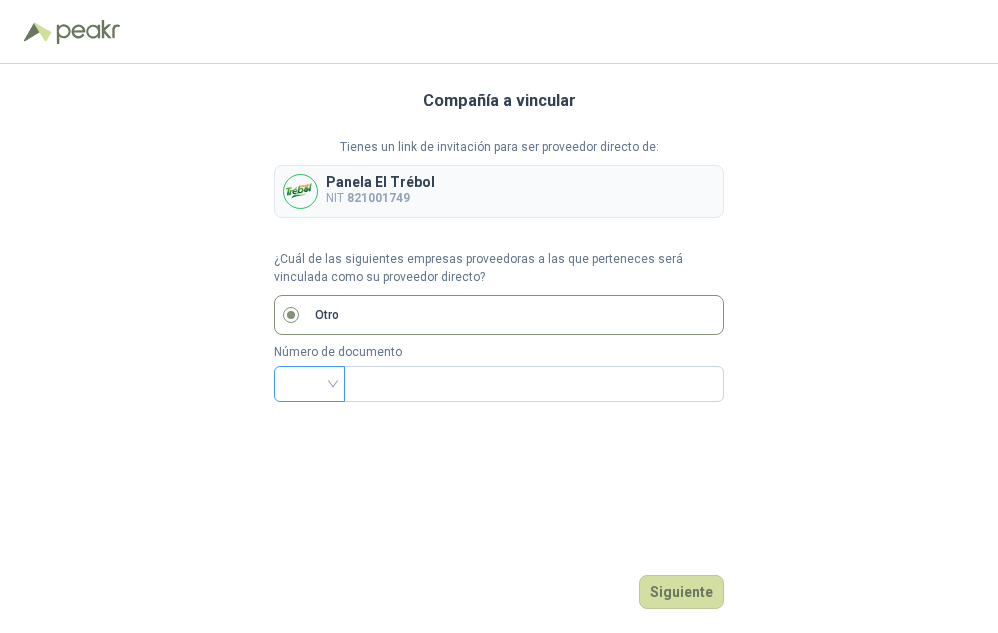 click at bounding box center [309, 382] 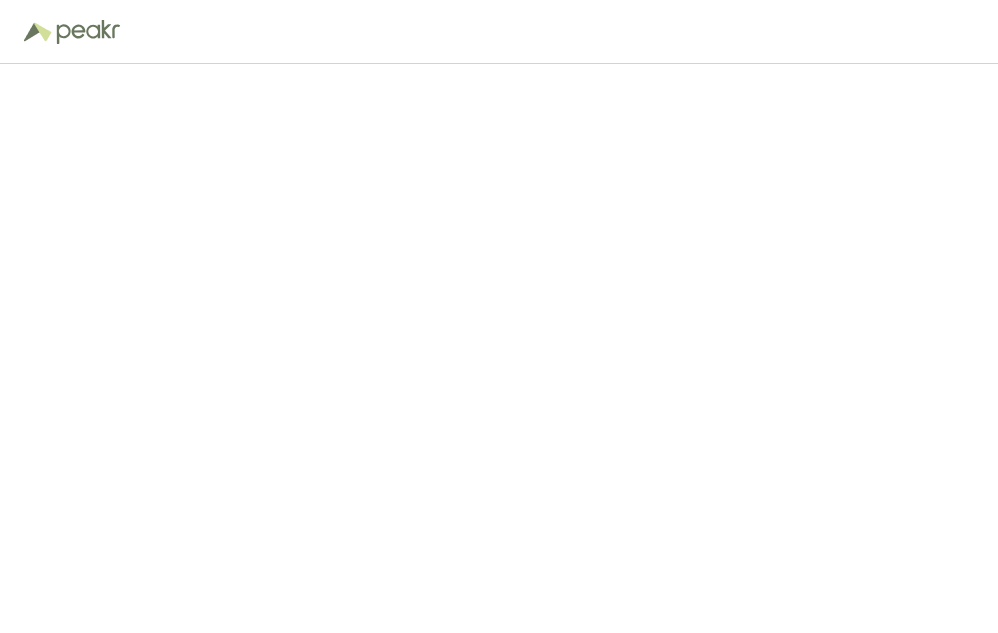 scroll, scrollTop: 0, scrollLeft: 0, axis: both 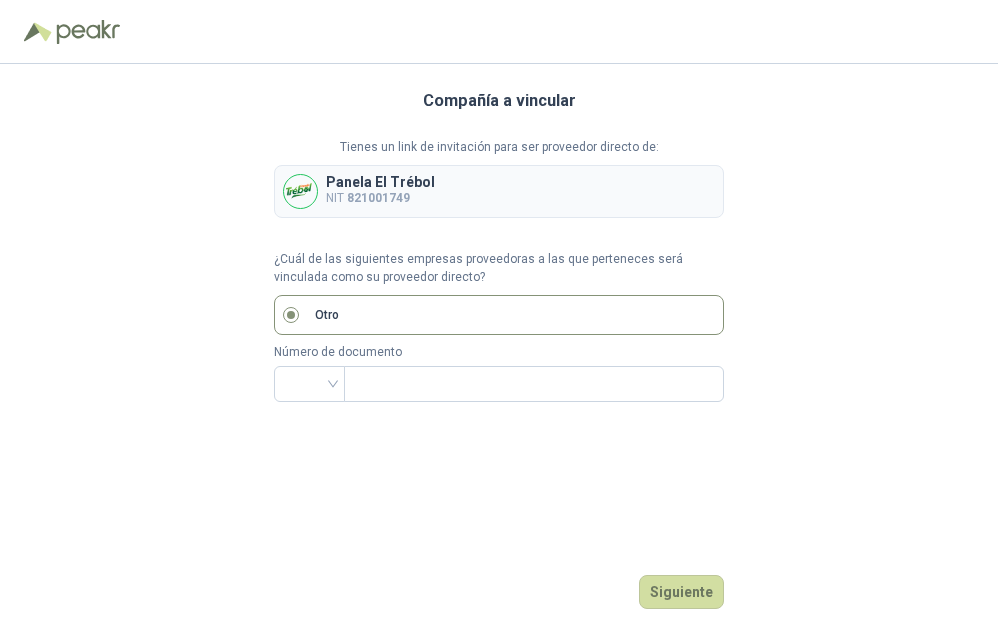 click on "Otro" at bounding box center [327, 315] 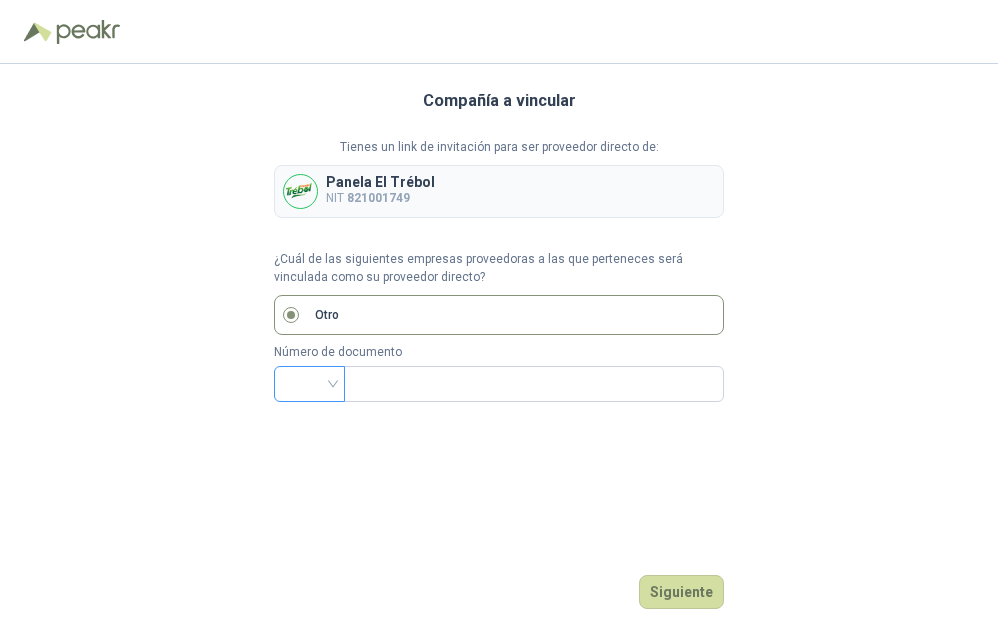 click at bounding box center (309, 382) 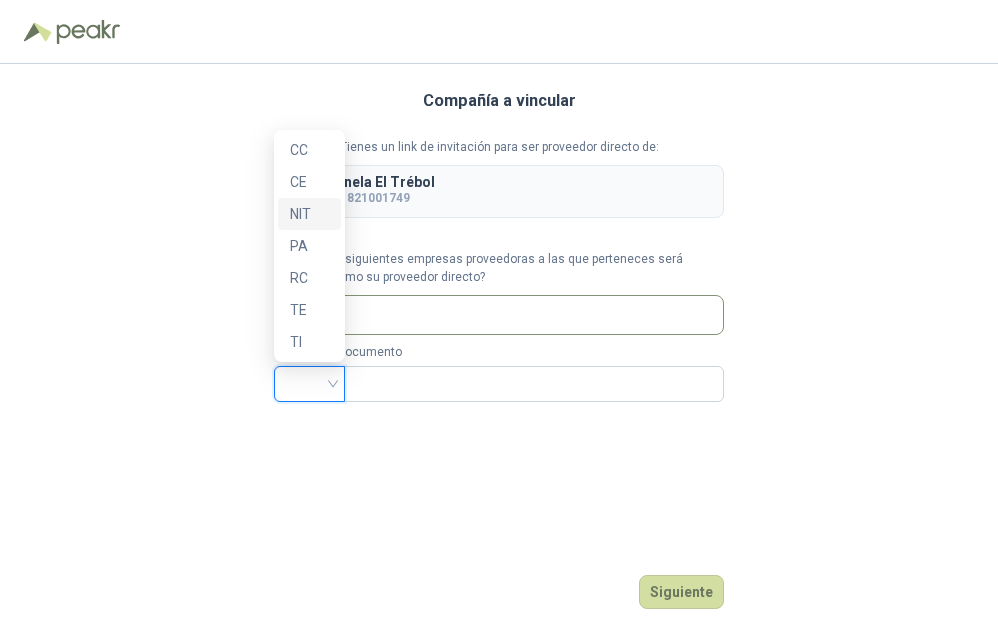 click on "NIT" at bounding box center [309, 214] 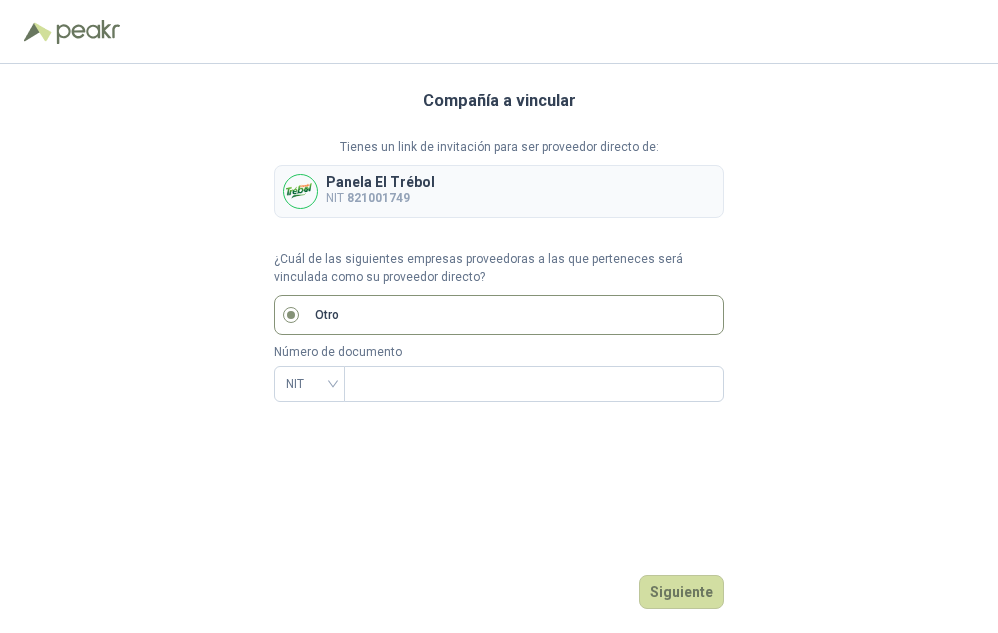 click on "Compañía a vincular Tienes un link de invitación para ser proveedor directo de: Panela El Trébol NIT 821001749 ¿Cuál de las siguientes empresas proveedoras a las que perteneces será vinculada como su proveedor directo? Otro Número de documento NIT Siguiente" at bounding box center [499, 348] 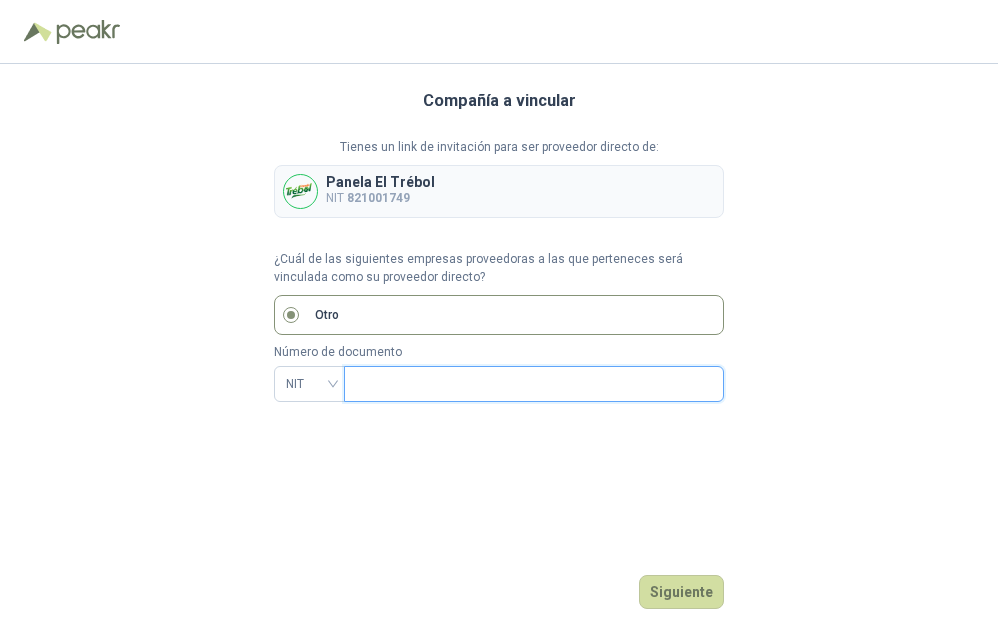 click at bounding box center [532, 384] 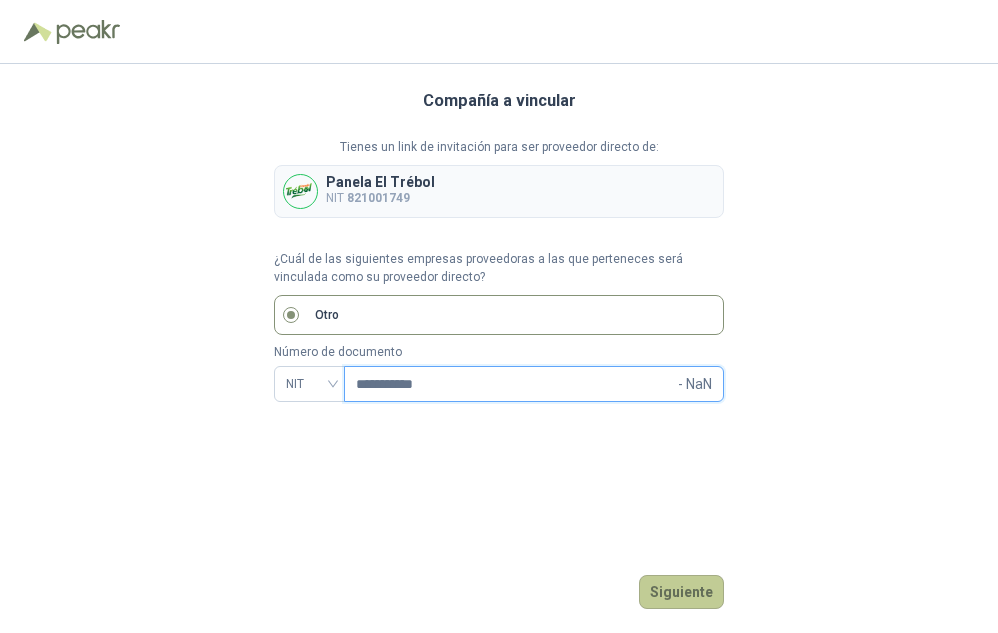 type on "**********" 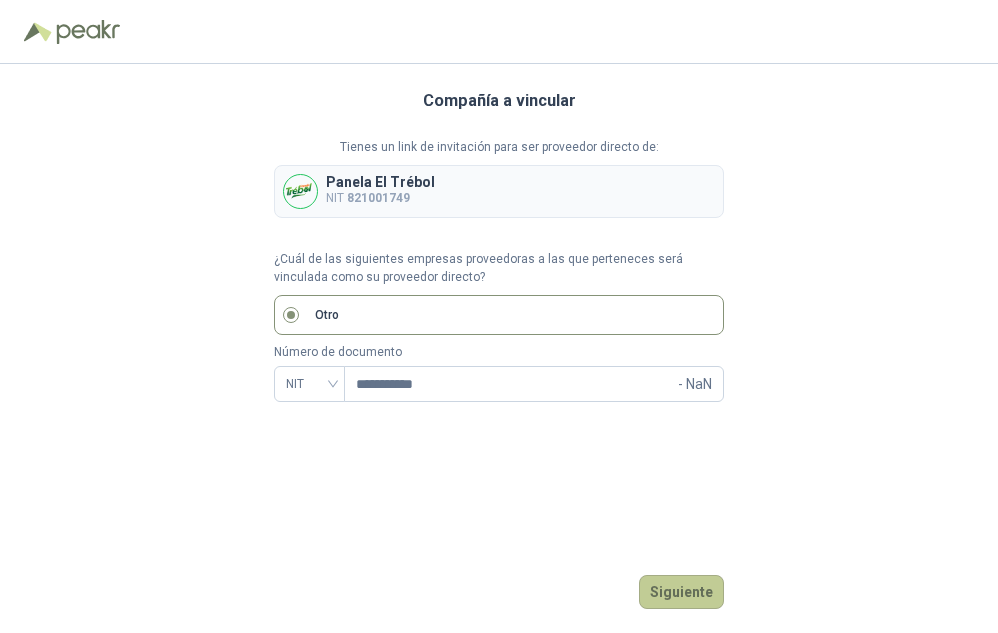 click on "Siguiente" at bounding box center (681, 592) 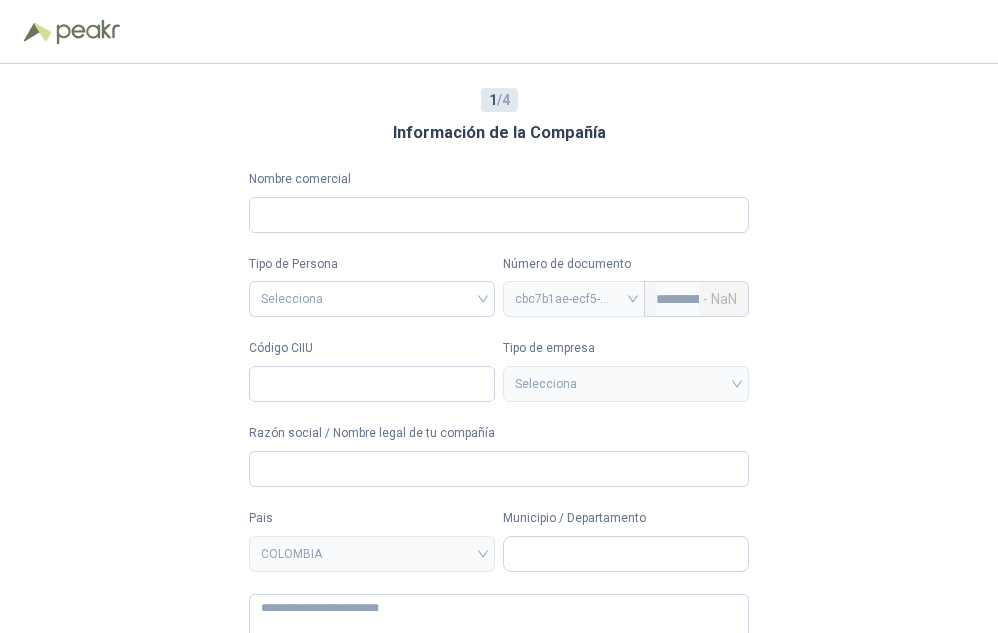 type 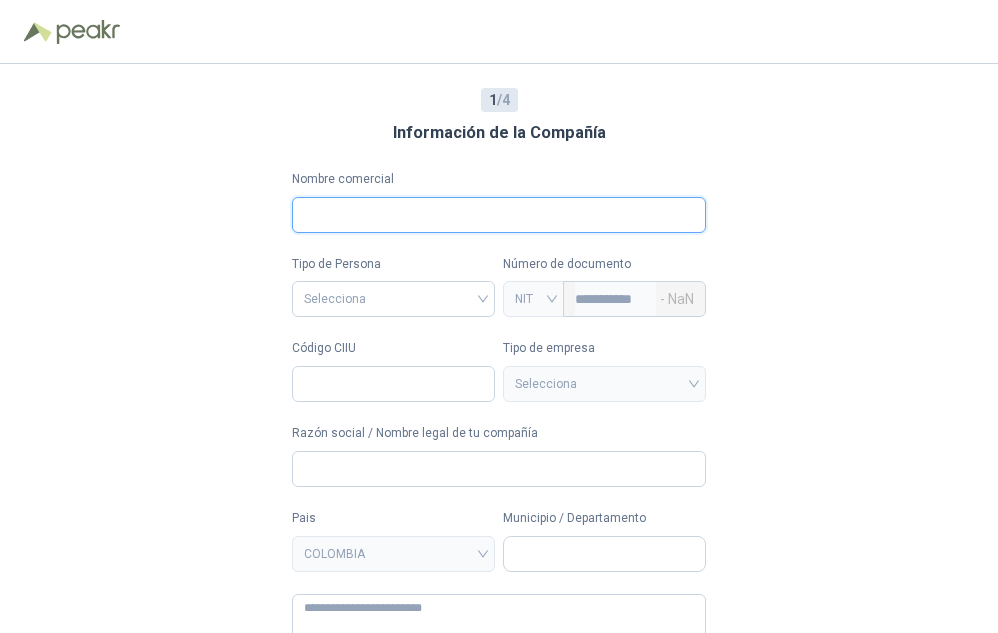 click on "Nombre comercial" at bounding box center [499, 215] 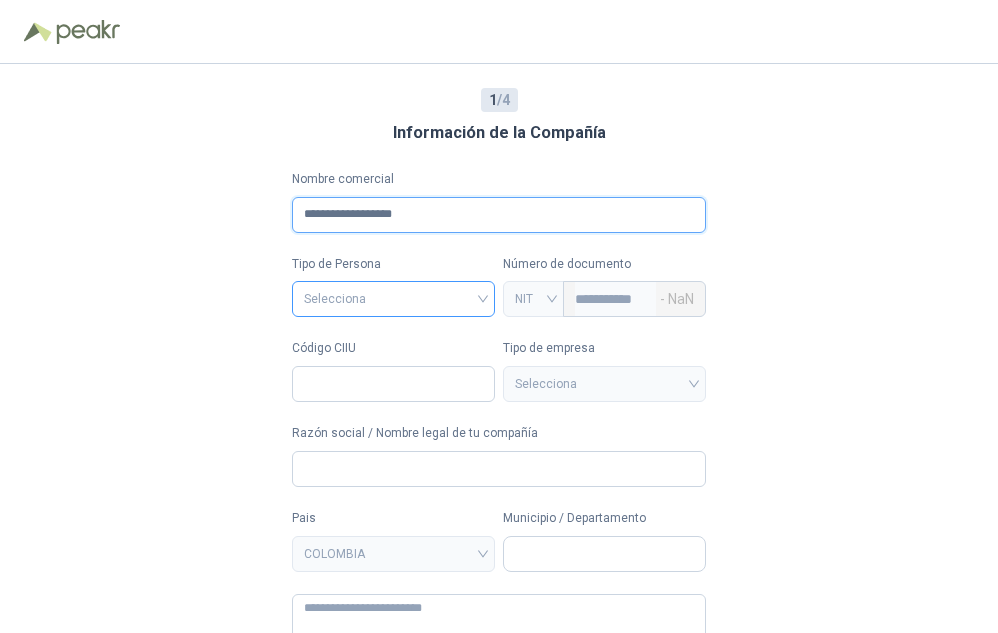 click on "Selecciona" at bounding box center (393, 299) 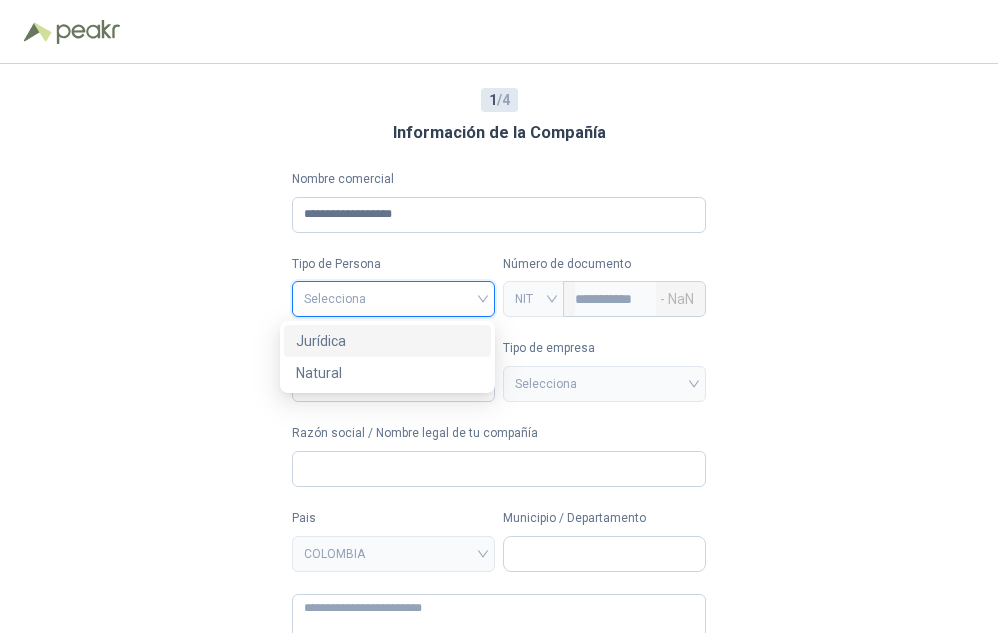click on "Jurídica" at bounding box center (387, 341) 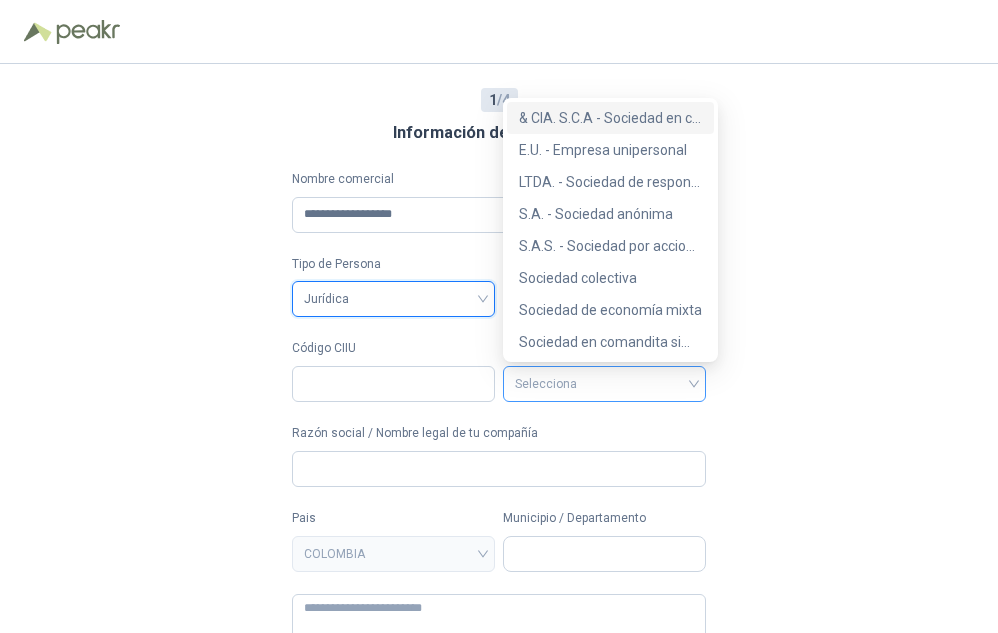 click on "Selecciona" at bounding box center [604, 384] 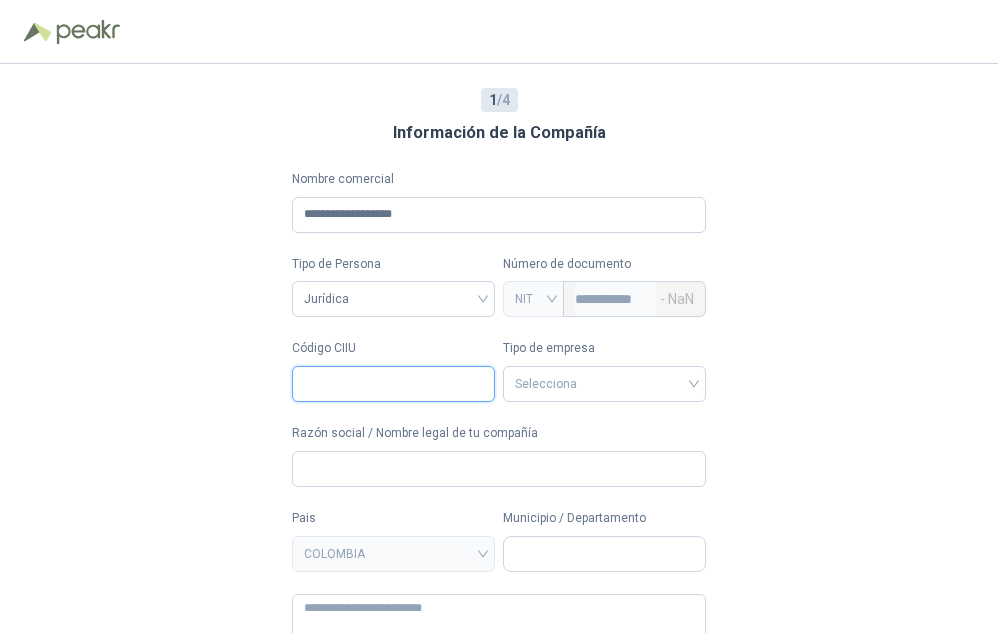 click on "Código CIIU" at bounding box center [393, 384] 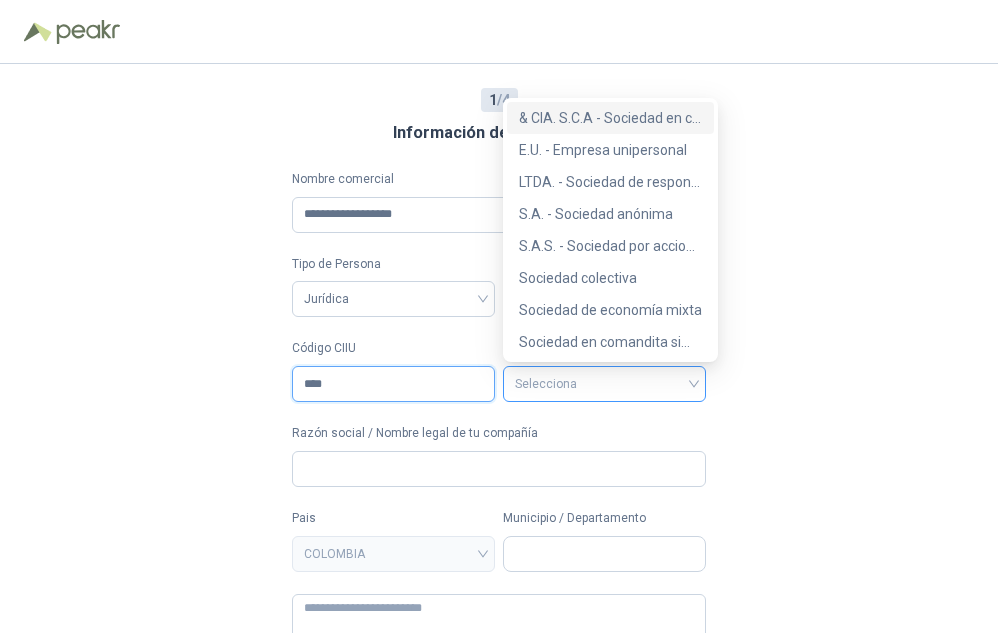 click on "Selecciona" at bounding box center (604, 384) 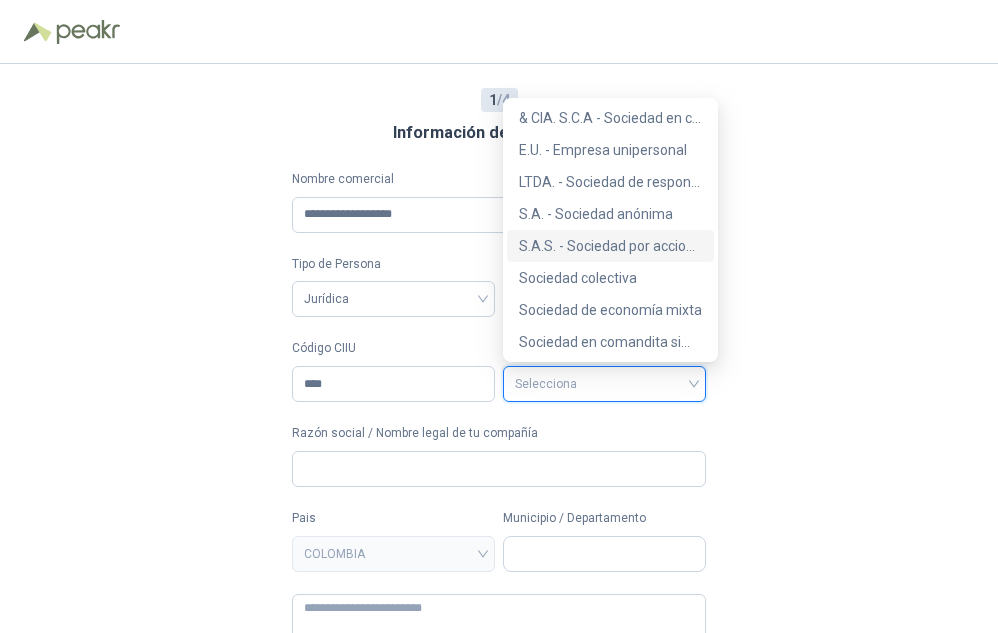 click on "S.A.S. - Sociedad por acciones simplificada" at bounding box center [610, 246] 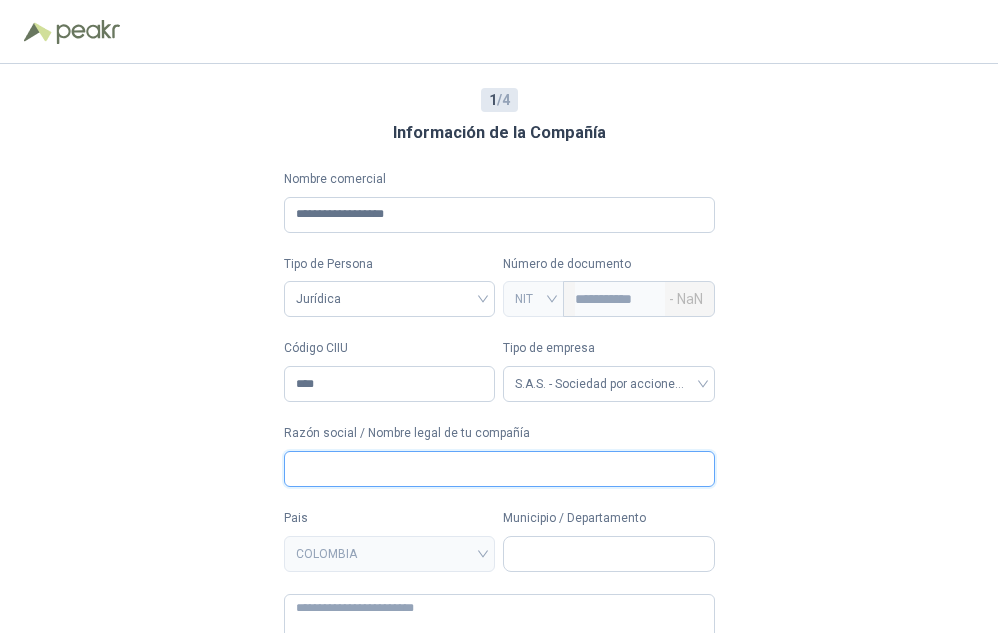 click on "Razón social / Nombre legal de tu compañía" at bounding box center [499, 469] 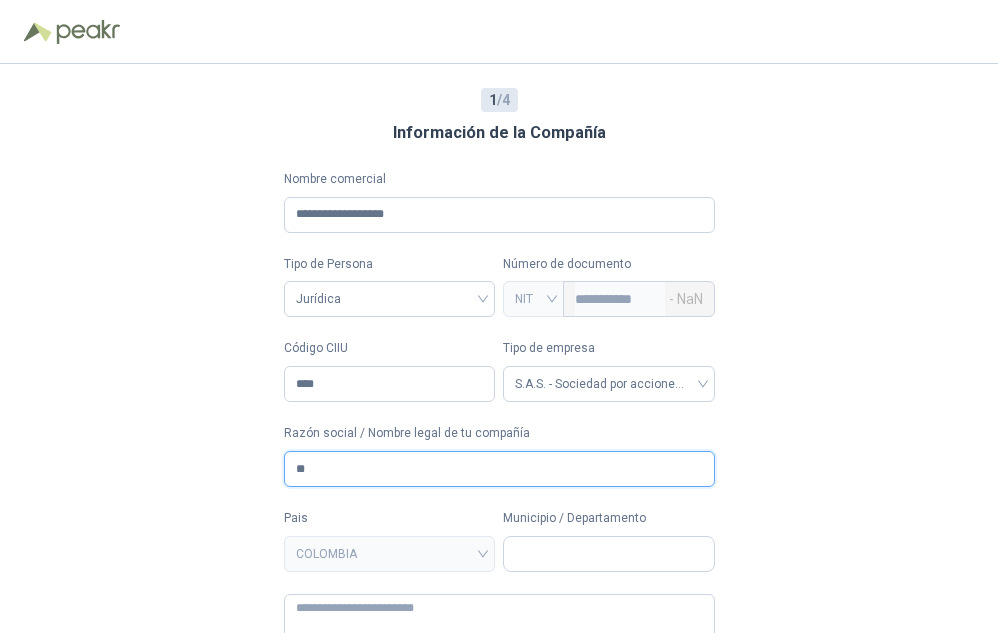type on "*" 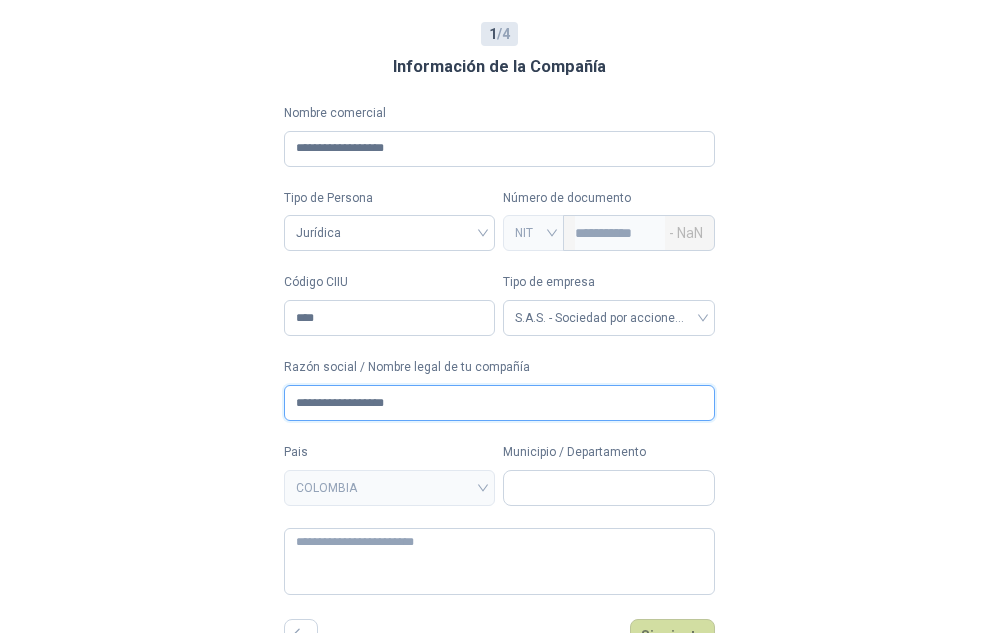 scroll, scrollTop: 86, scrollLeft: 0, axis: vertical 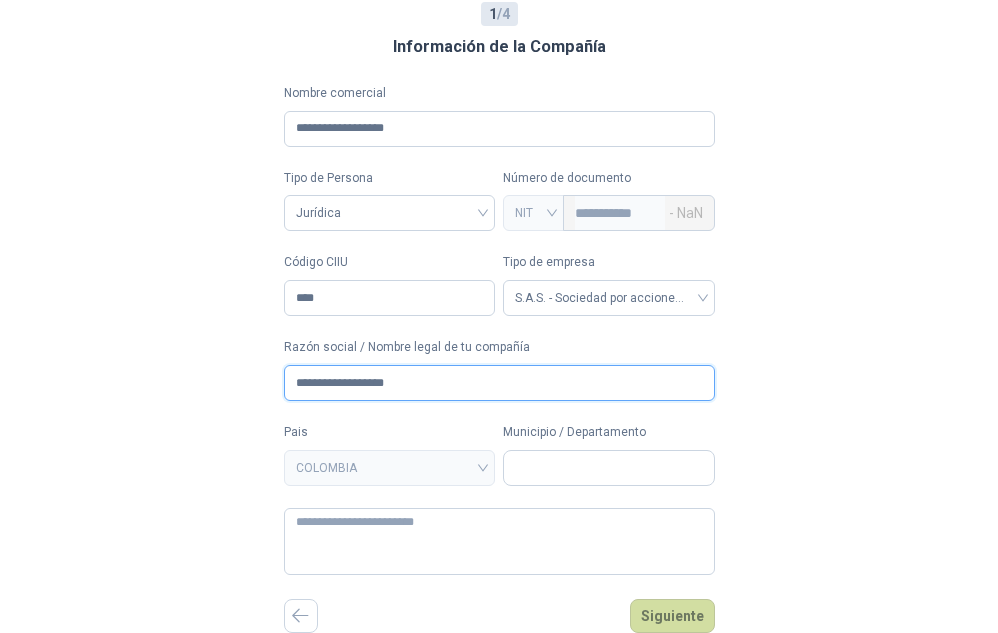 type on "**********" 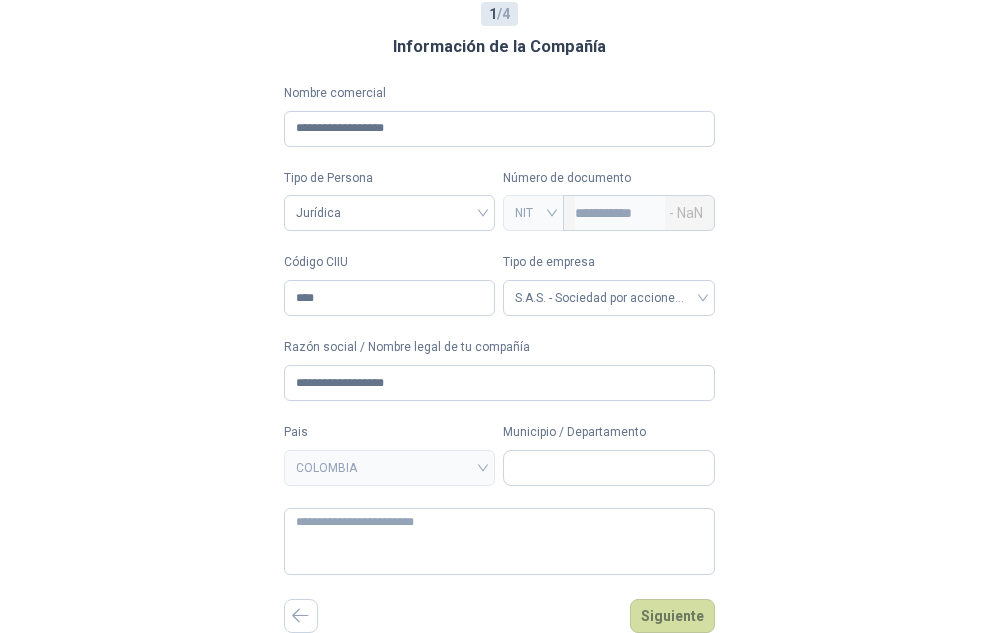 click on "Pais COLOMBIA" at bounding box center [390, 454] 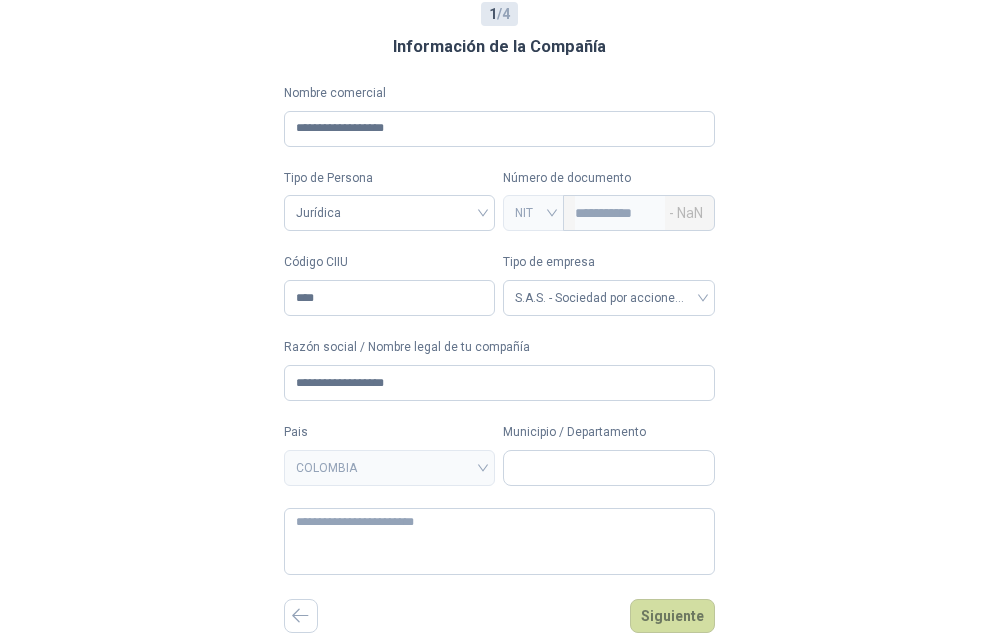 click on "COLOMBIA" at bounding box center (390, 468) 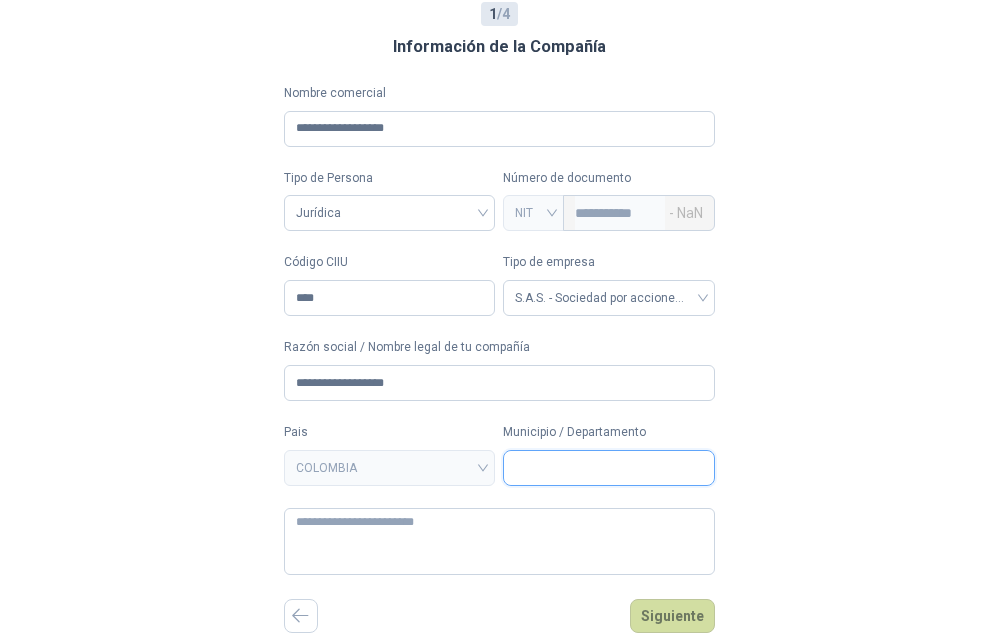click on "Municipio / Departamento" at bounding box center (609, 468) 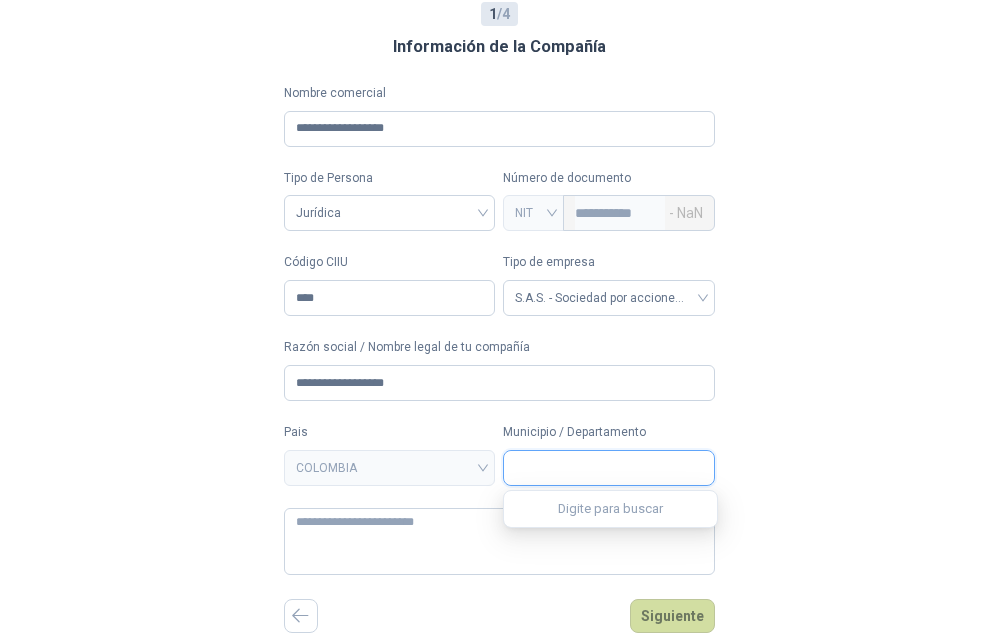 type on "*" 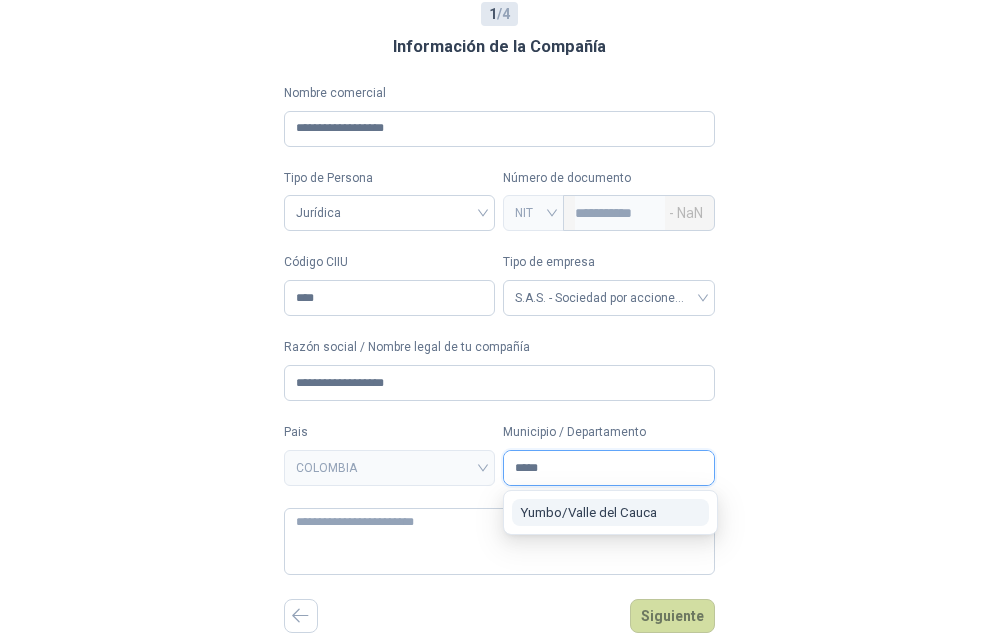 type on "*****" 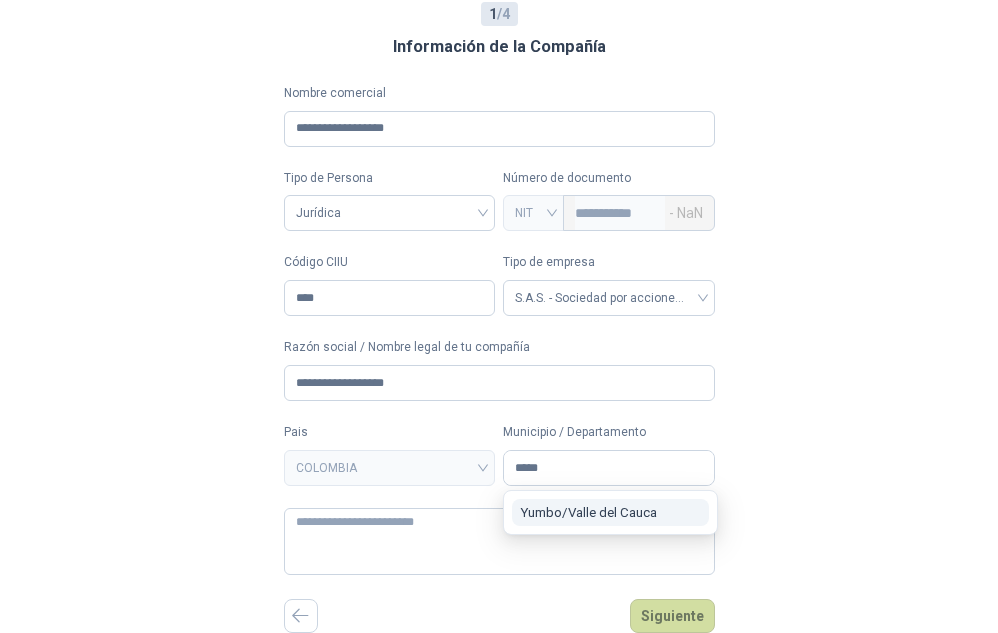 click on "[CITY] / [REGION]" at bounding box center (588, 512) 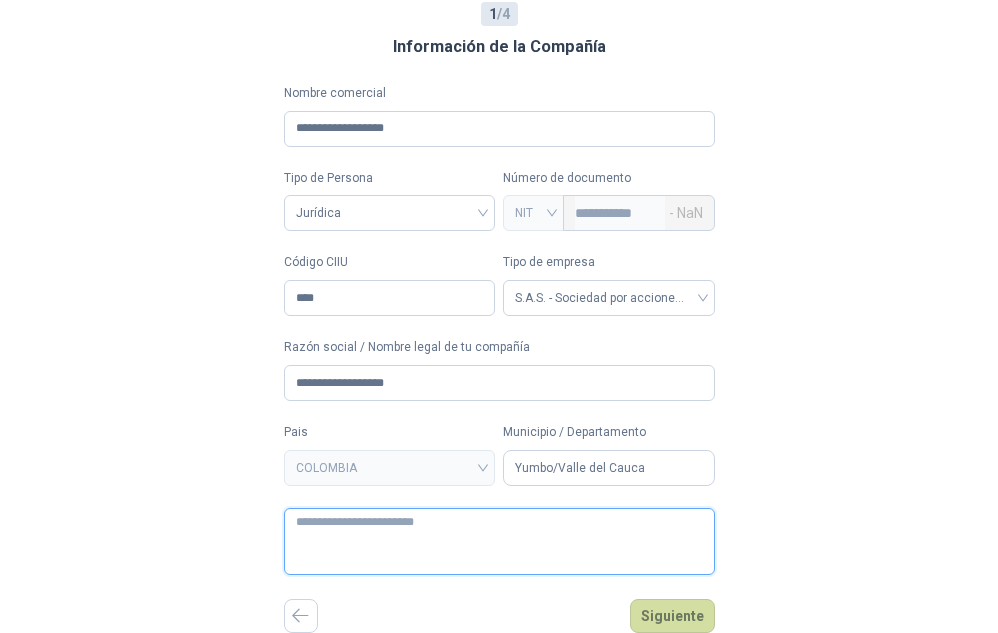 click at bounding box center [499, 541] 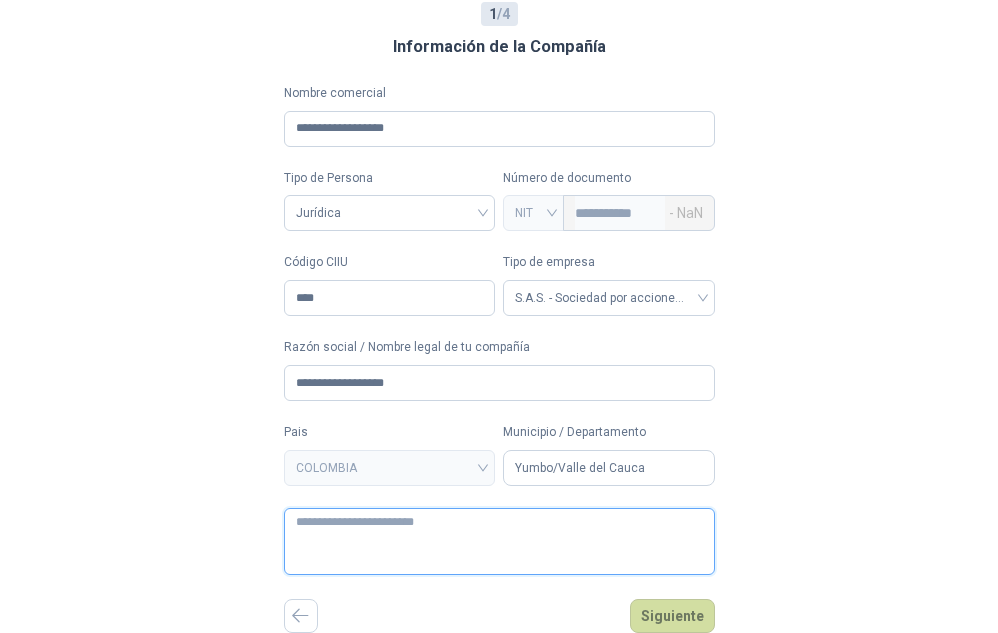 type 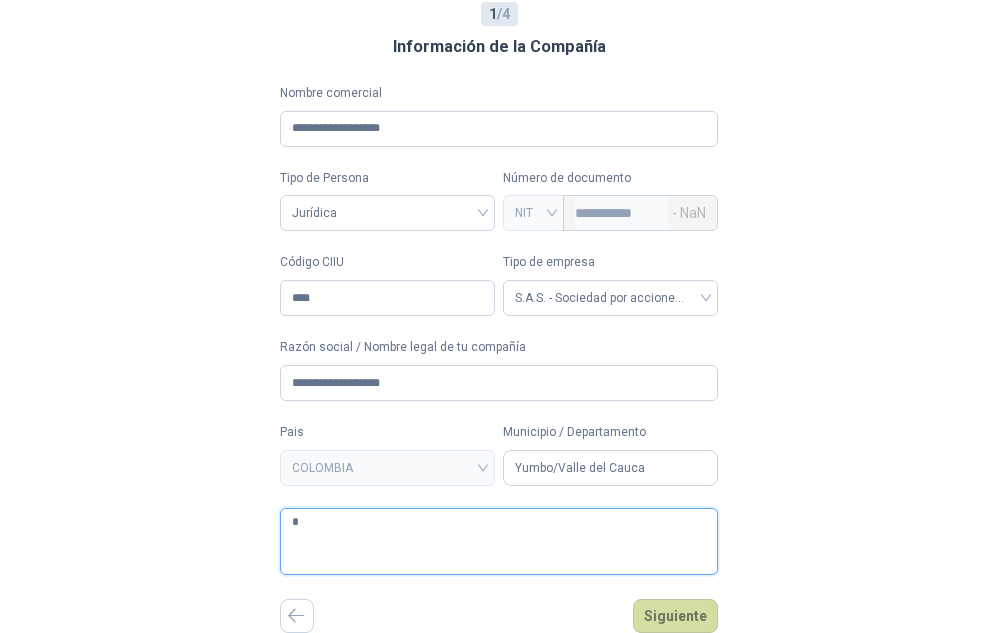 type 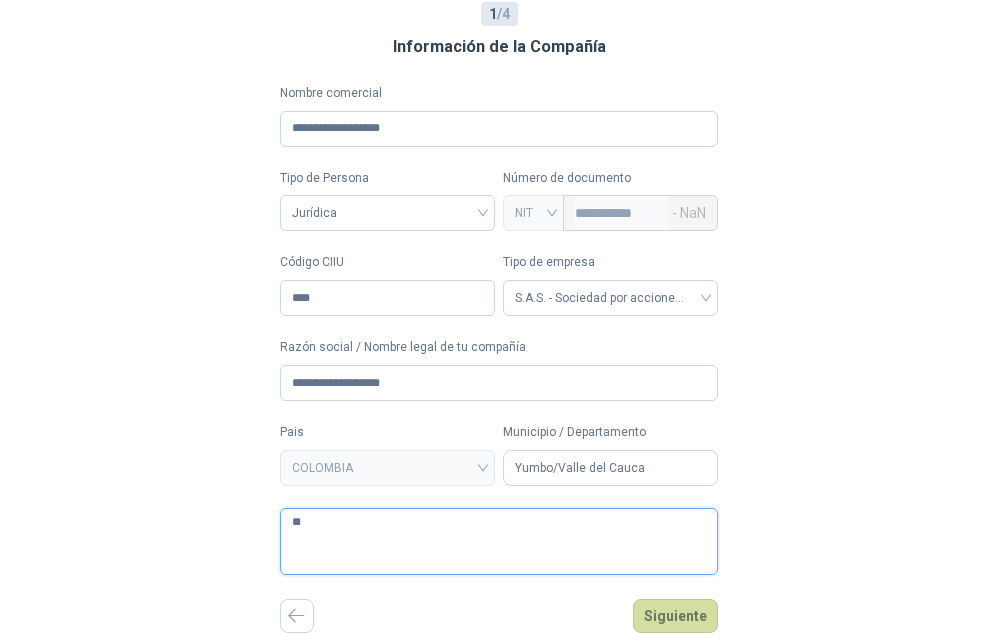 type 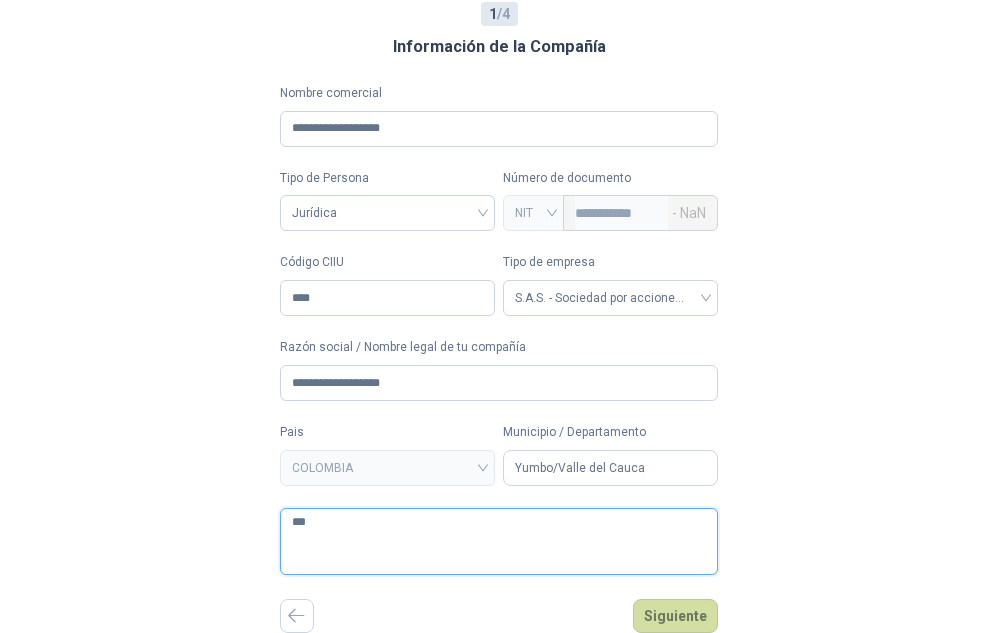 type 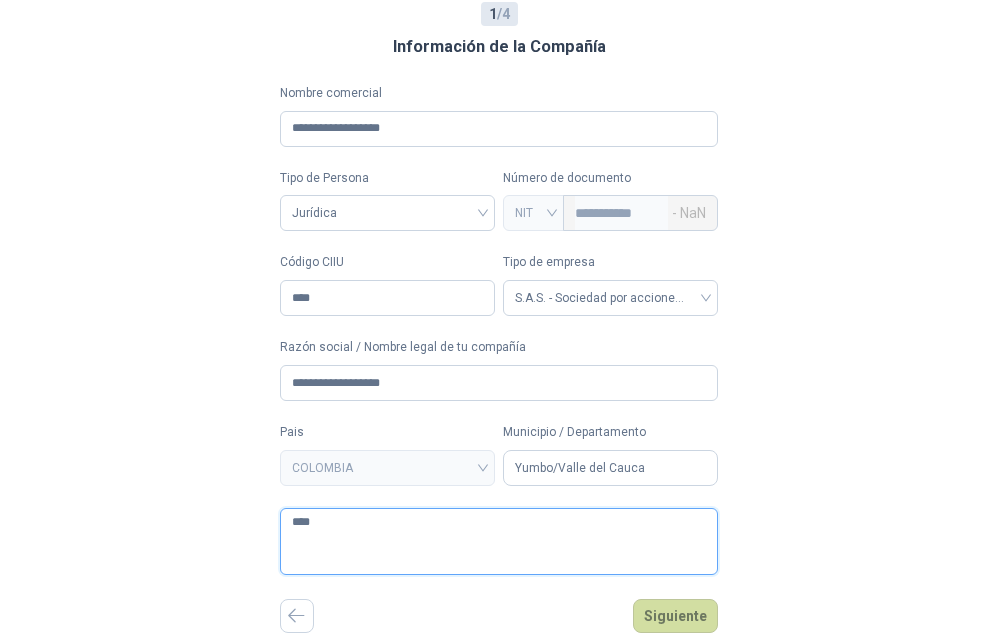 type 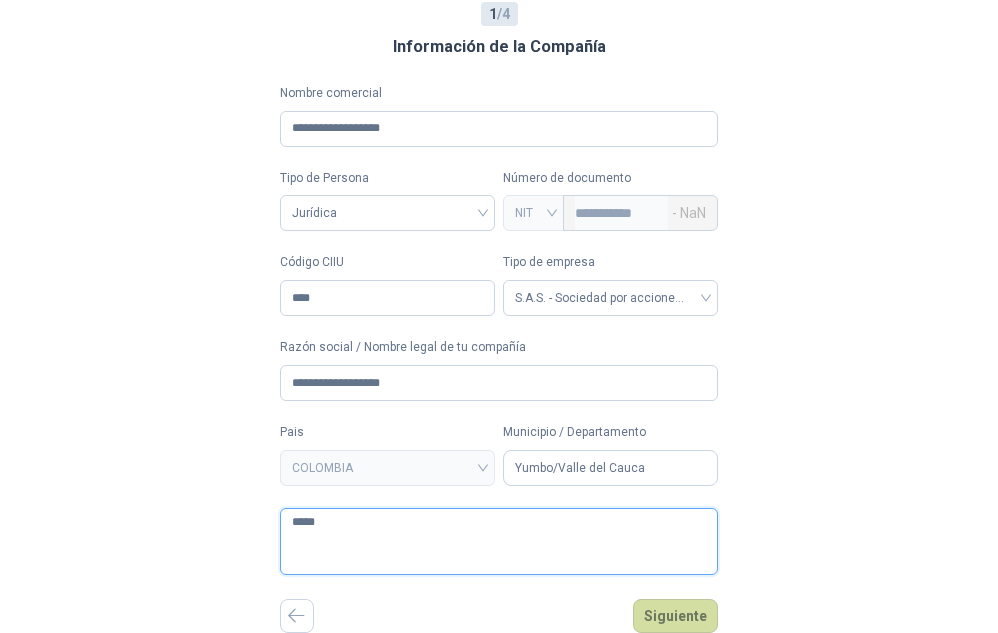 type 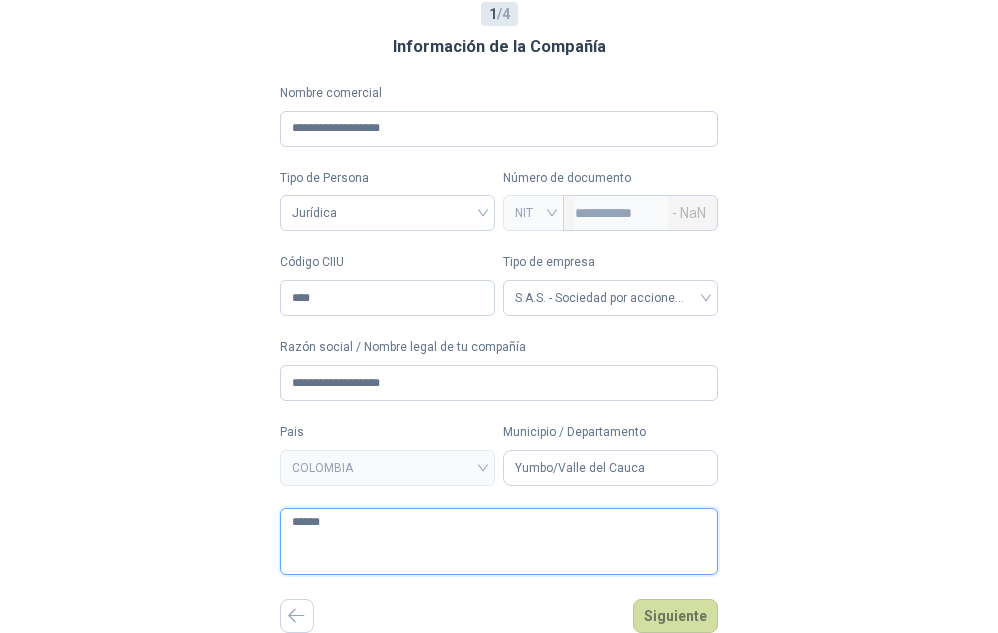 type 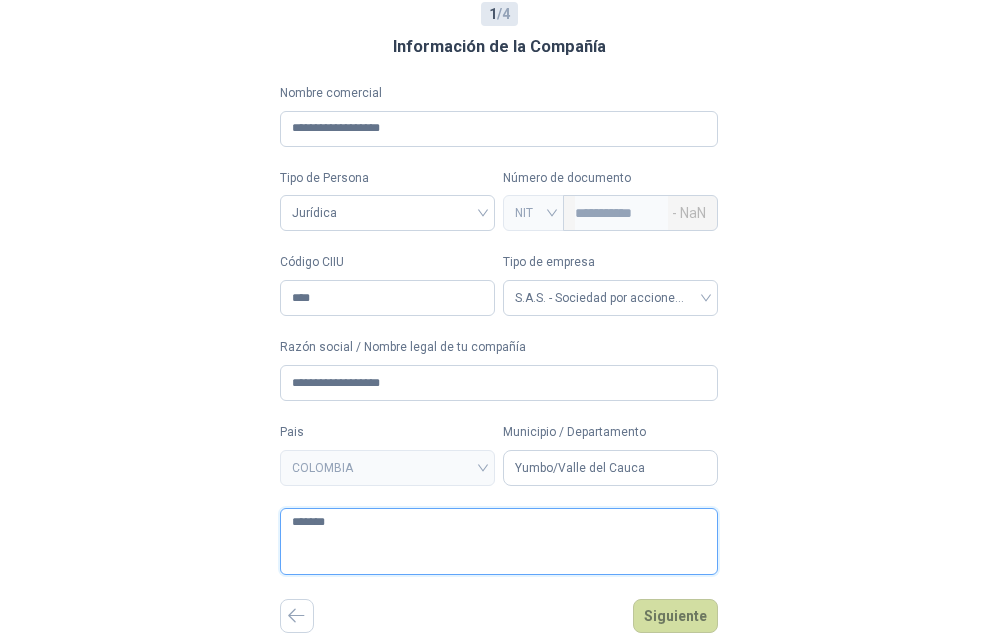 type 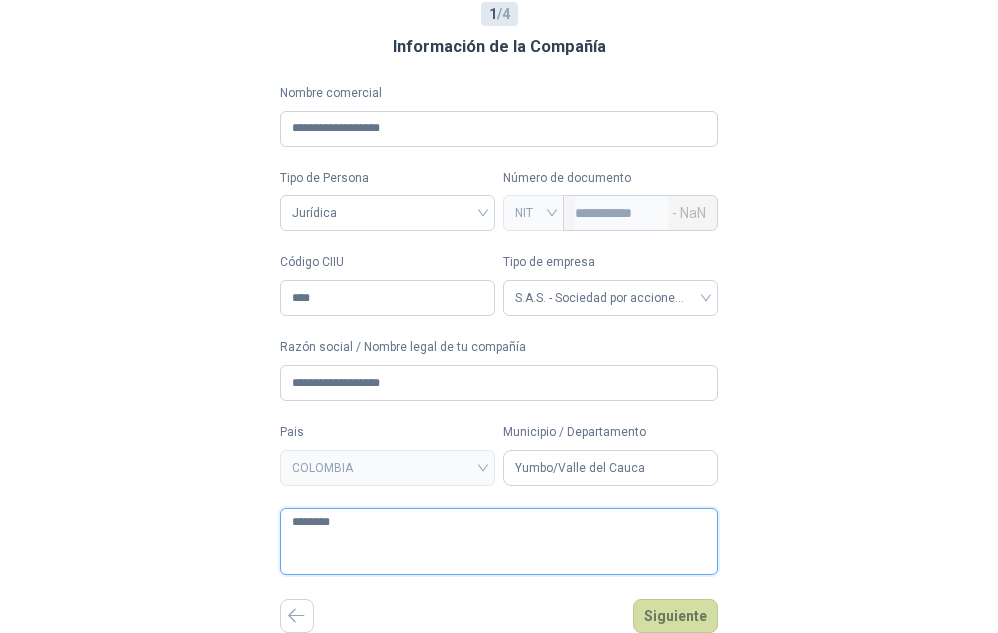 type 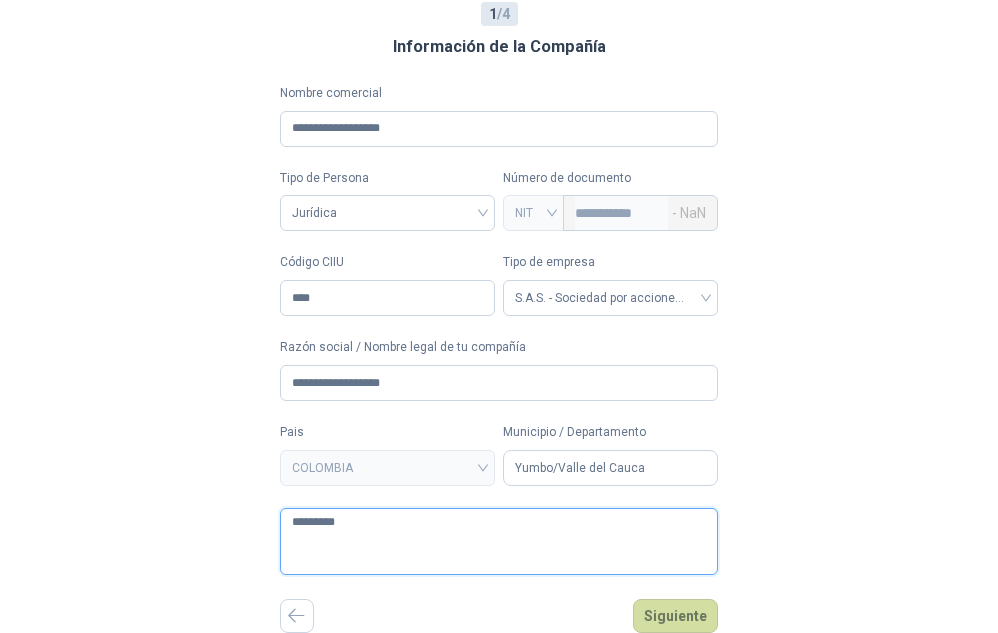 type 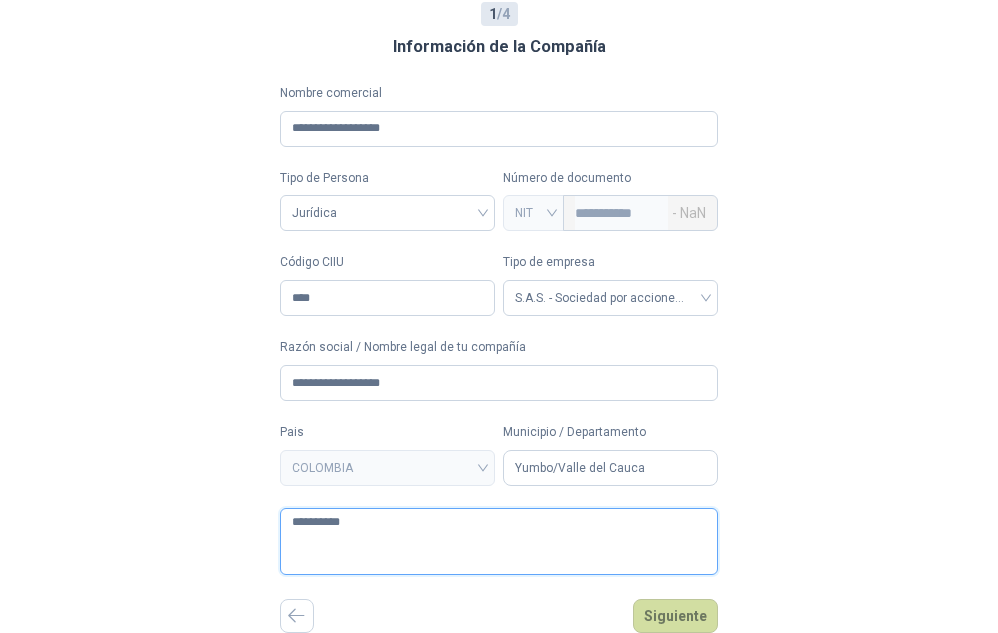 type 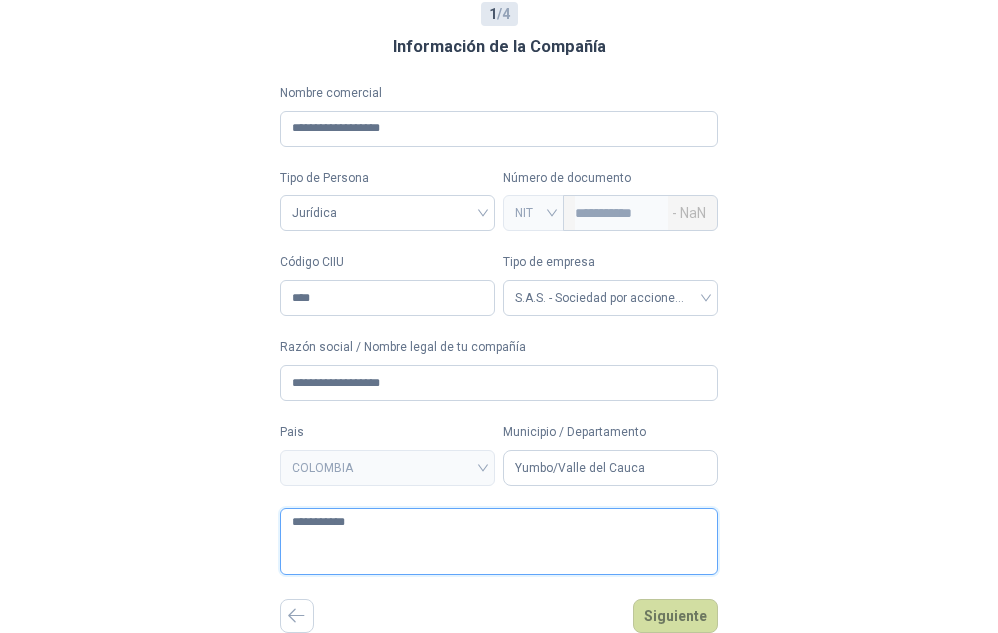 type 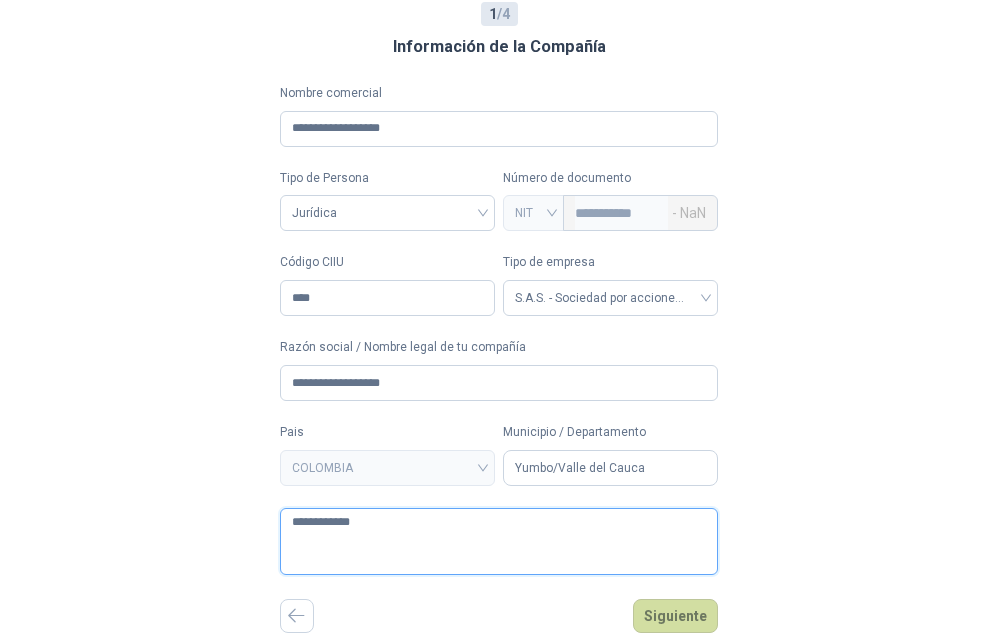 type 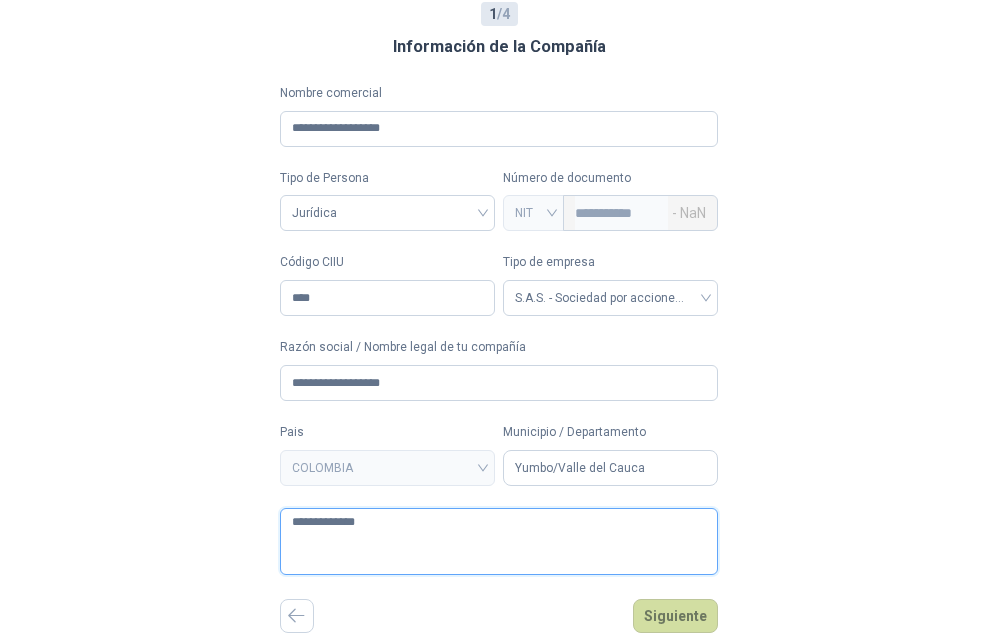 type 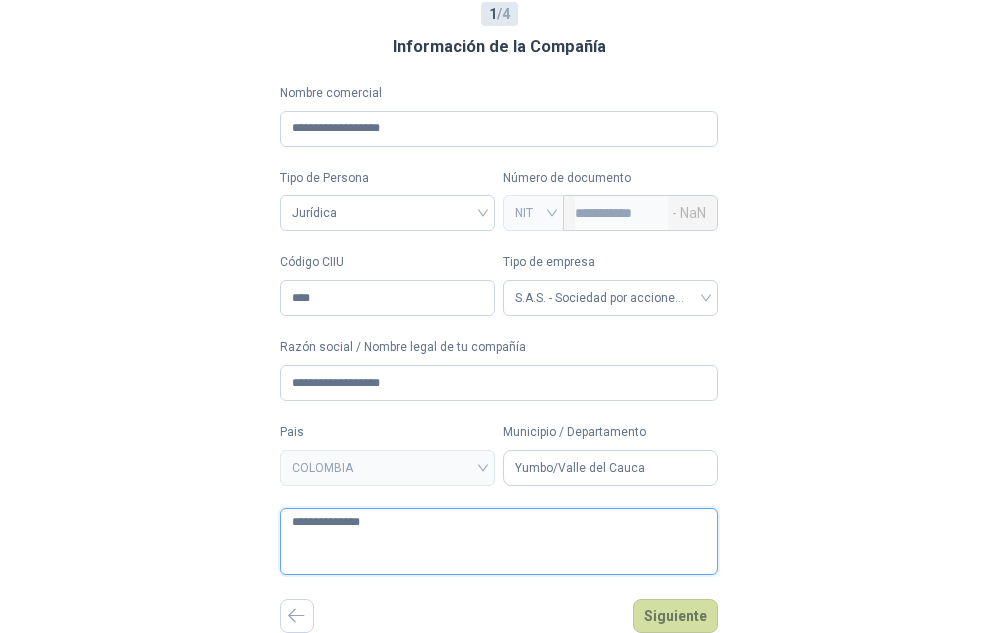 type 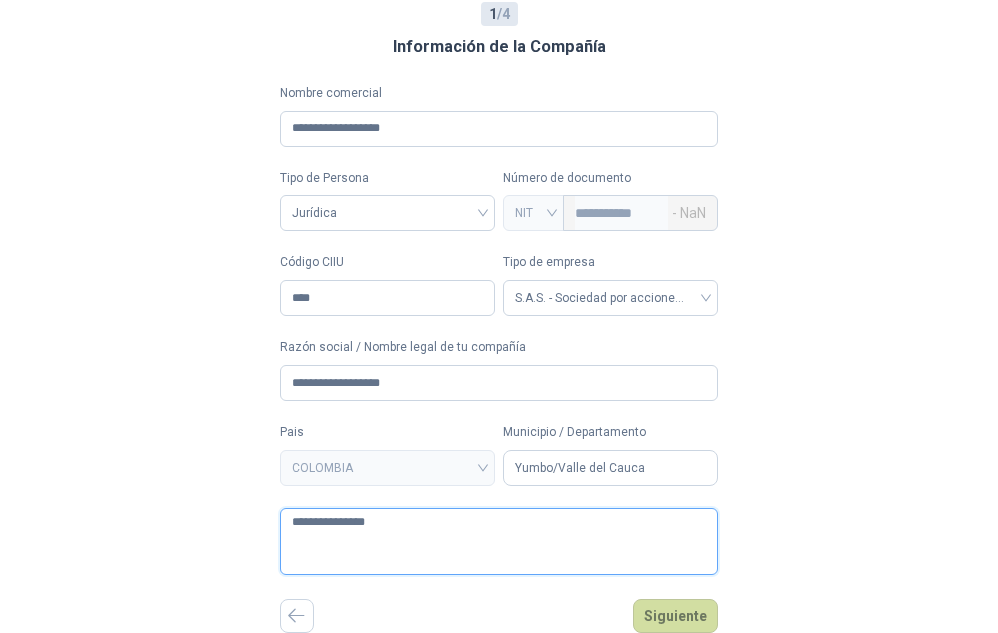type 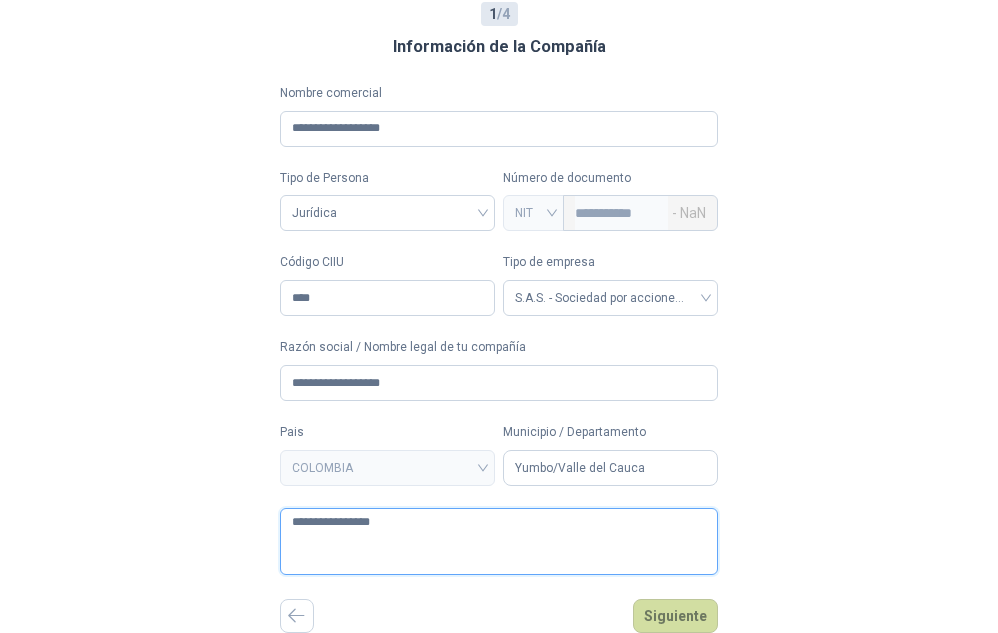 type 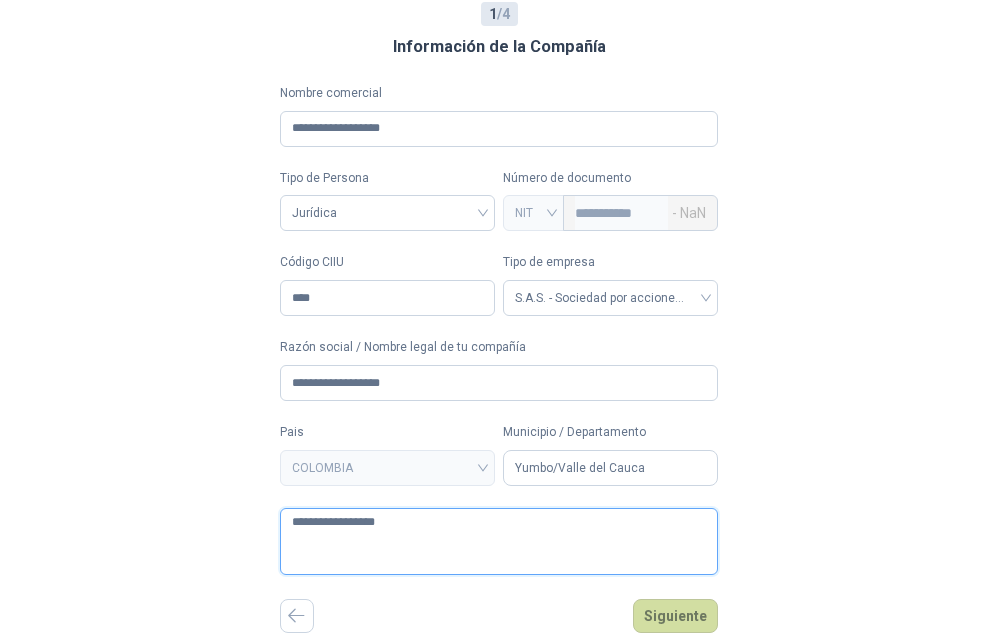 type 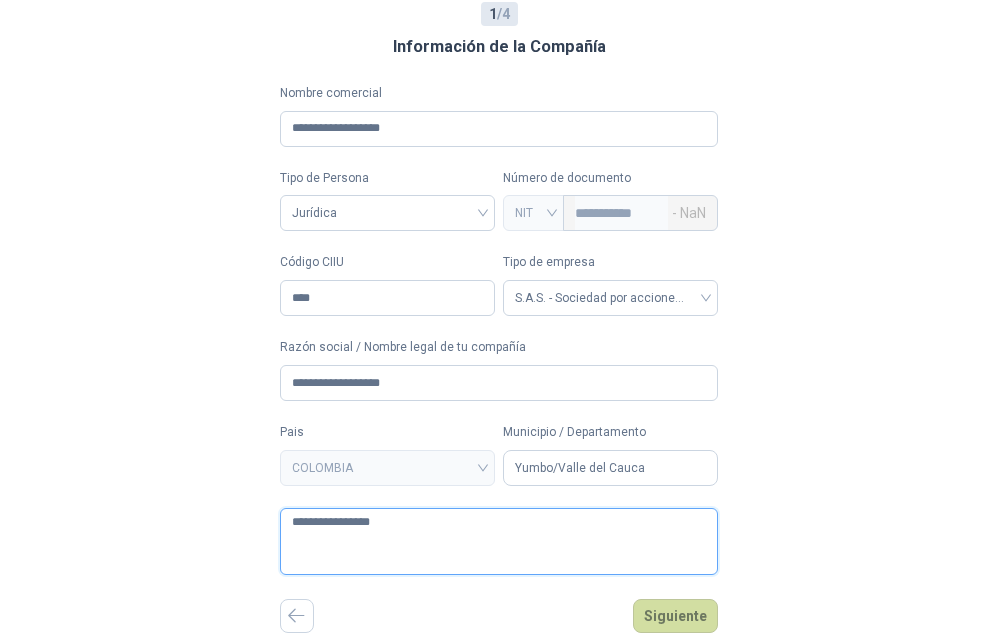 type 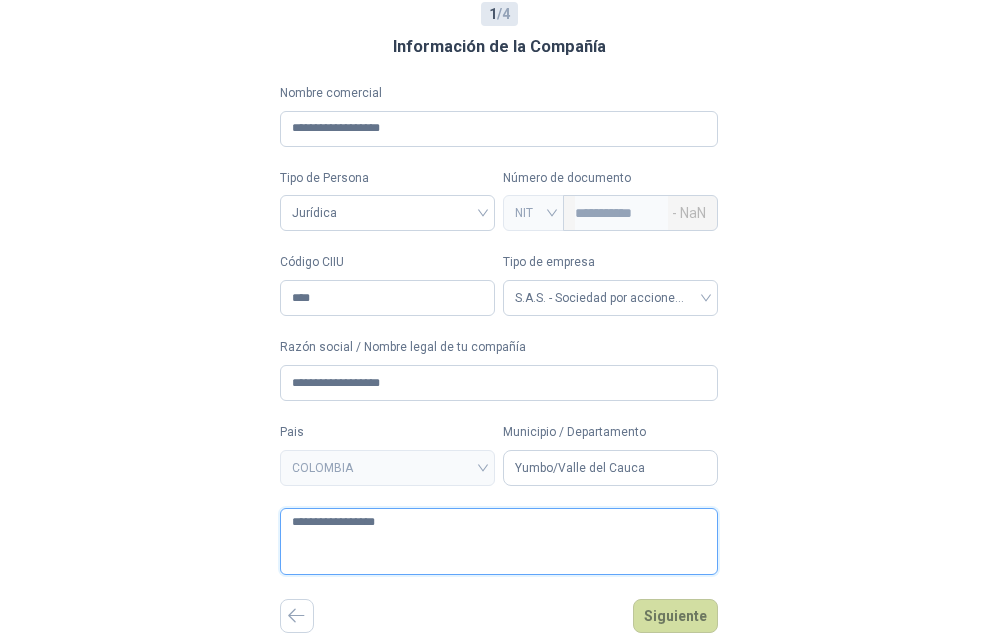 type 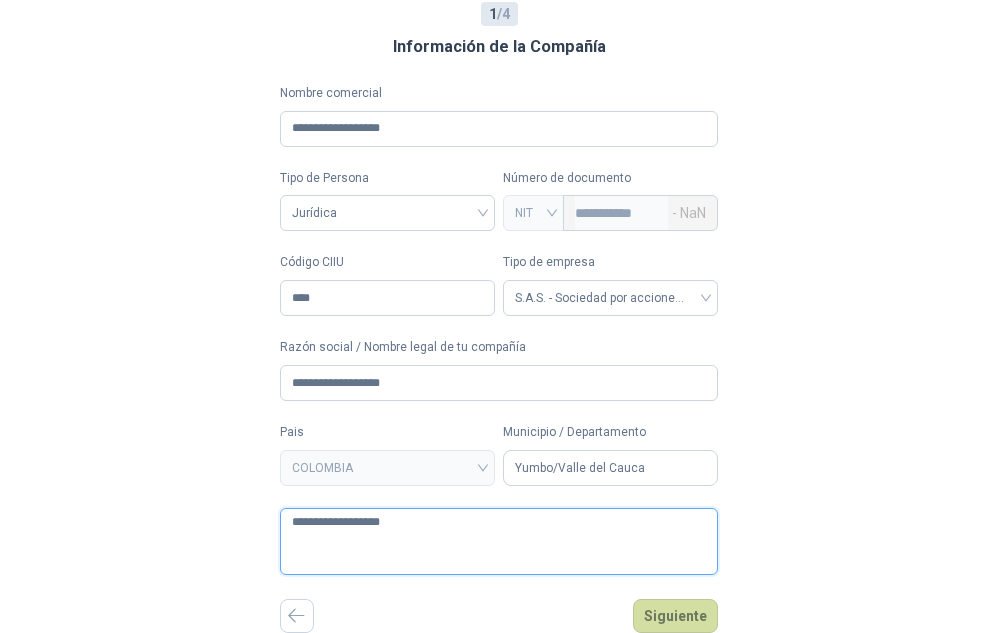 type 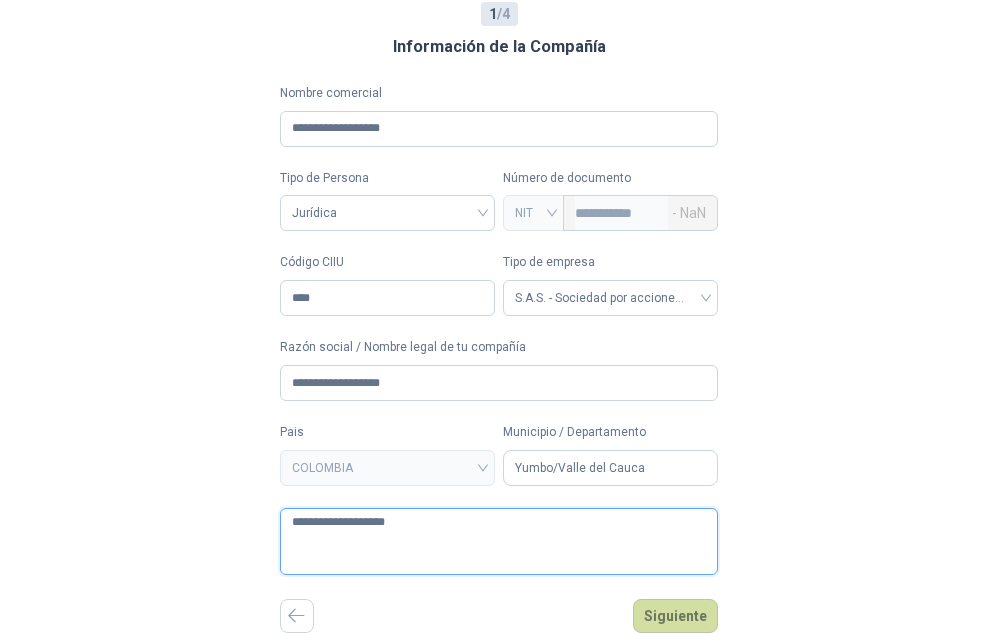 type 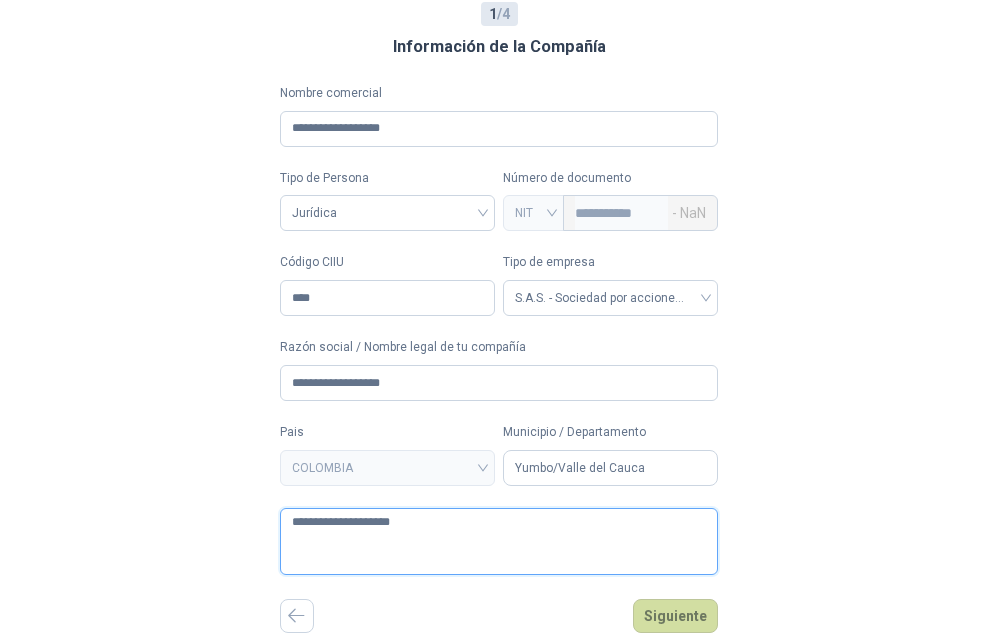 type 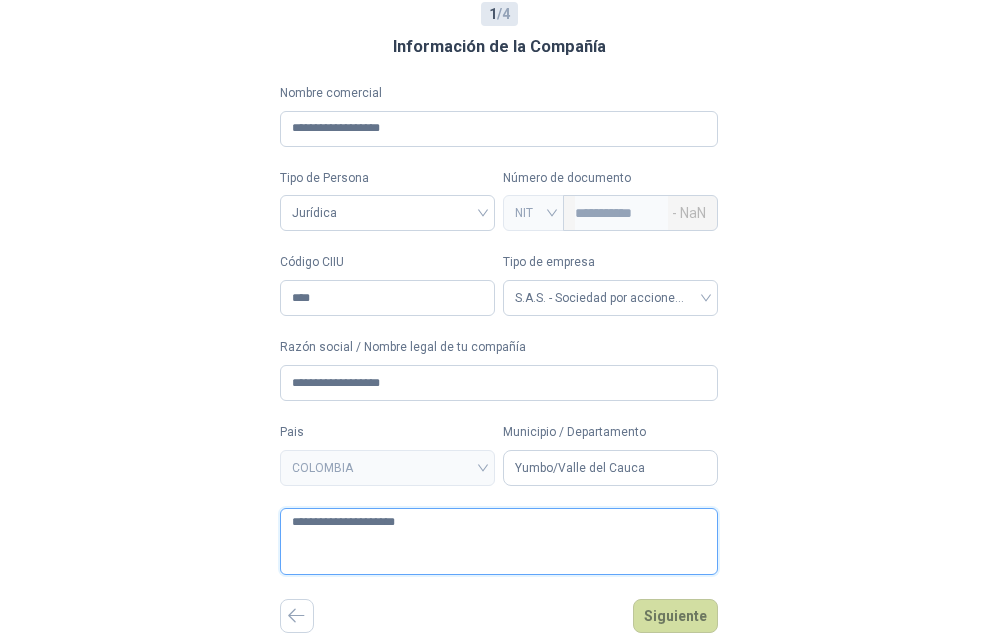 type 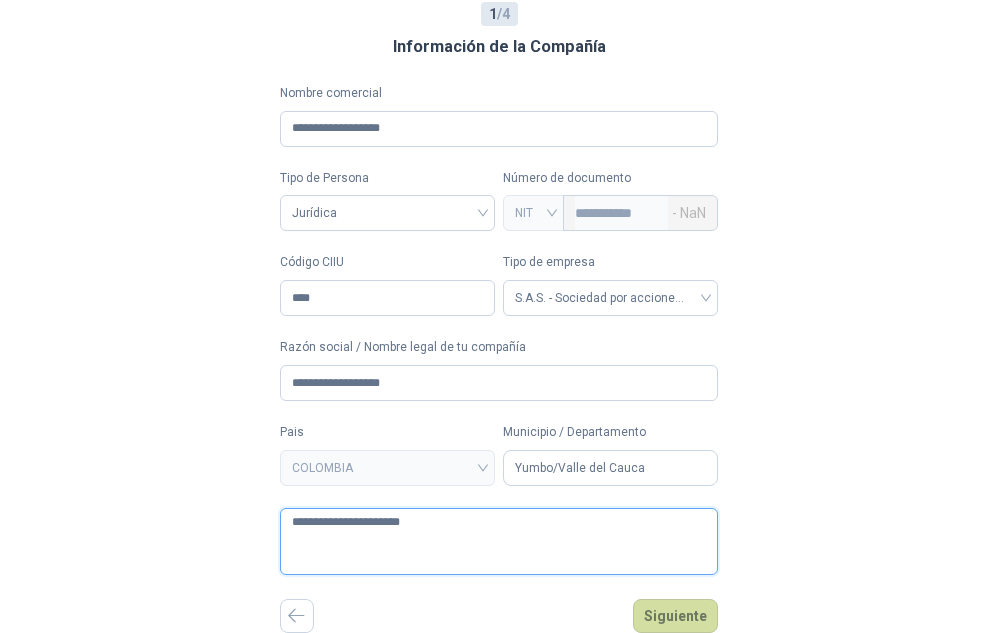 type 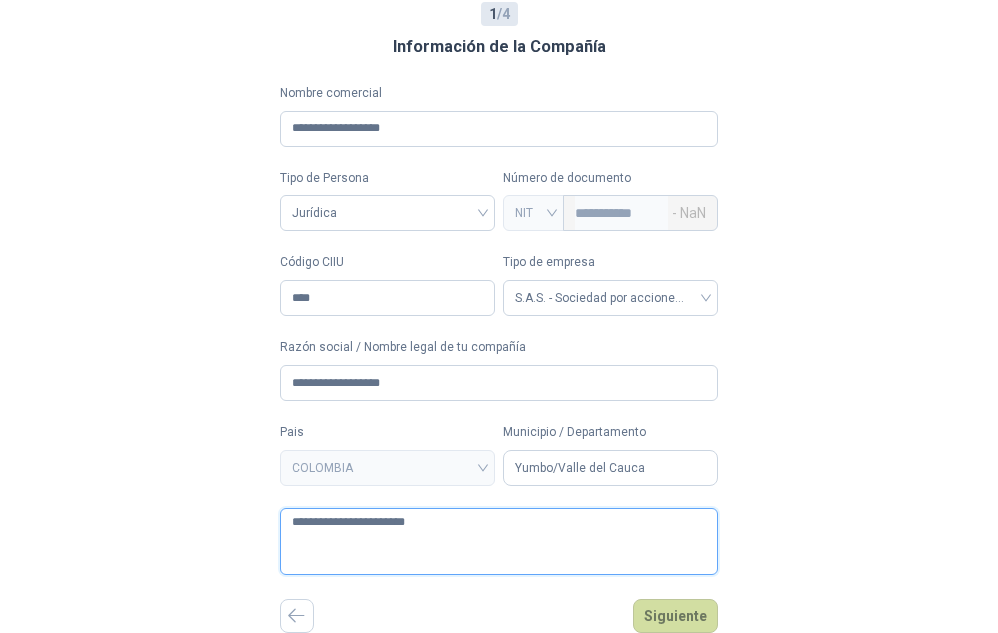 type 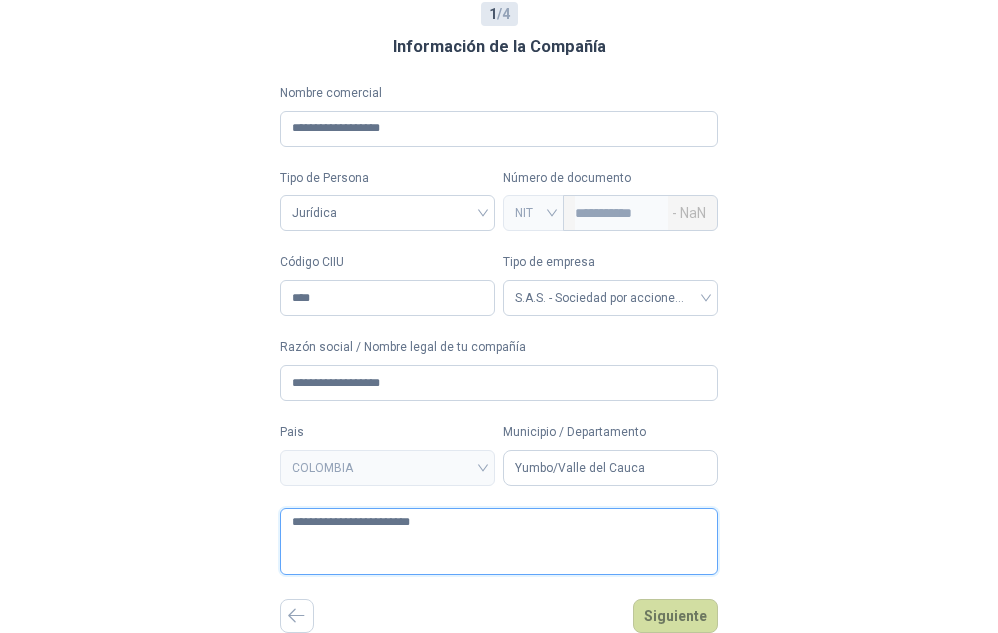 type 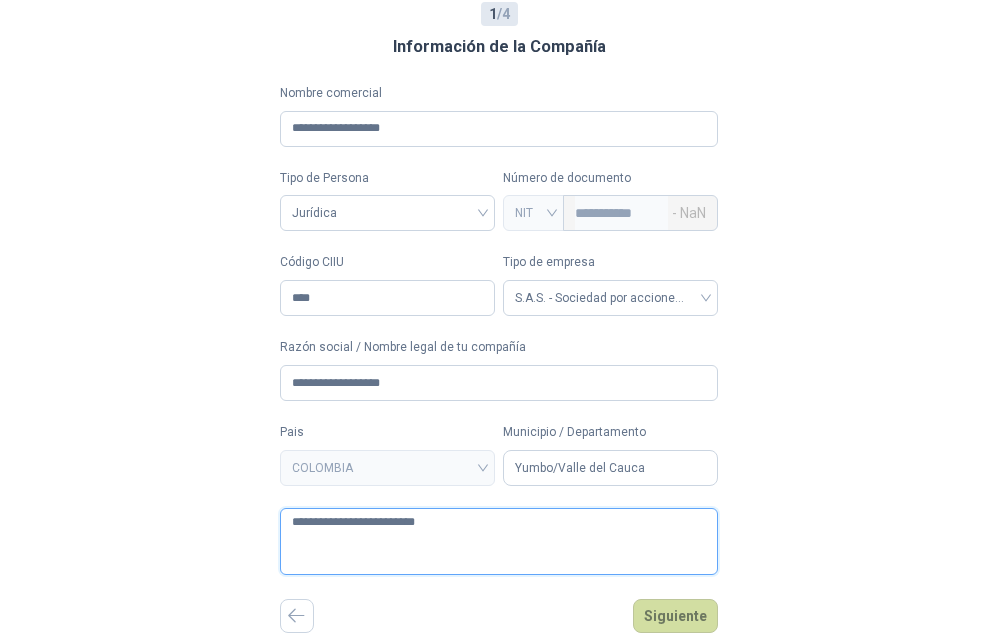 type 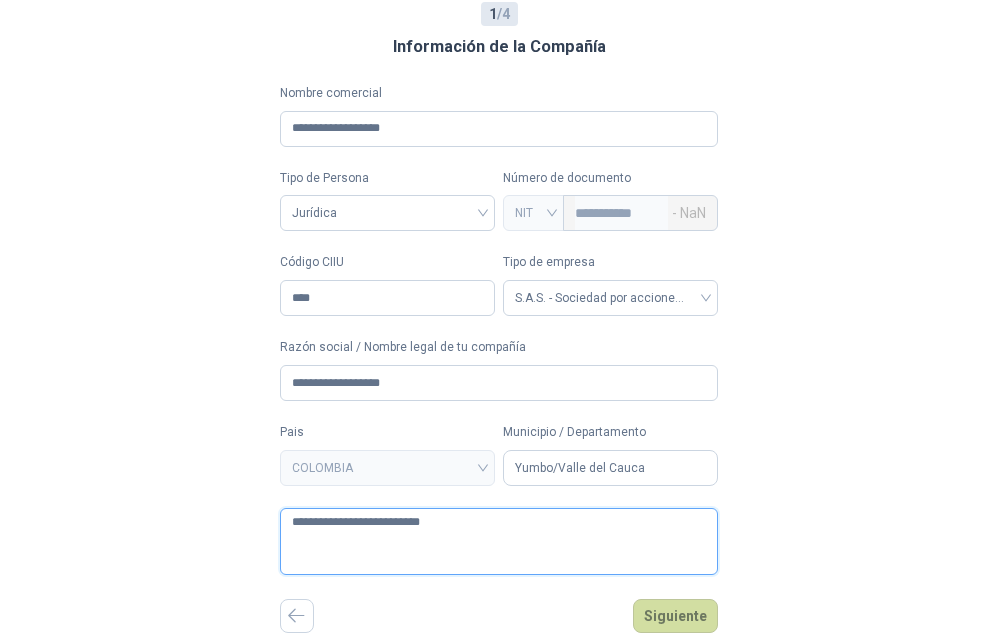 type 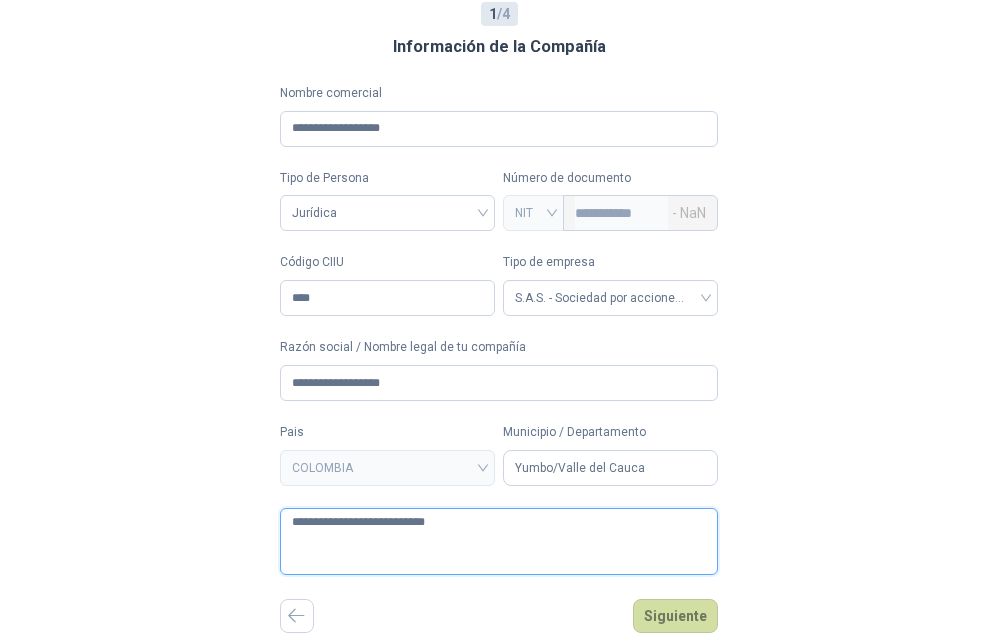 type 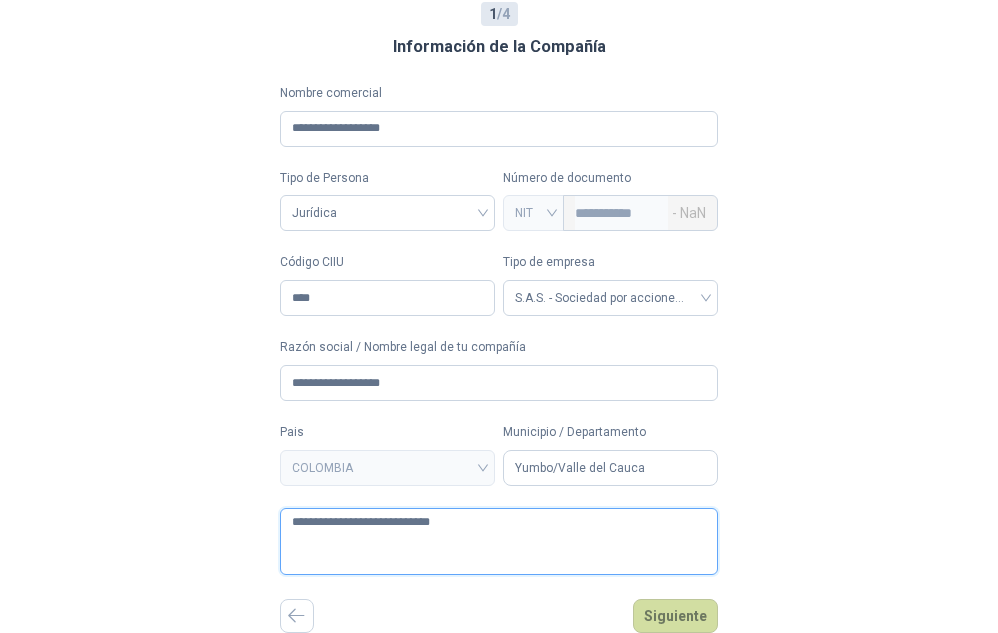 type 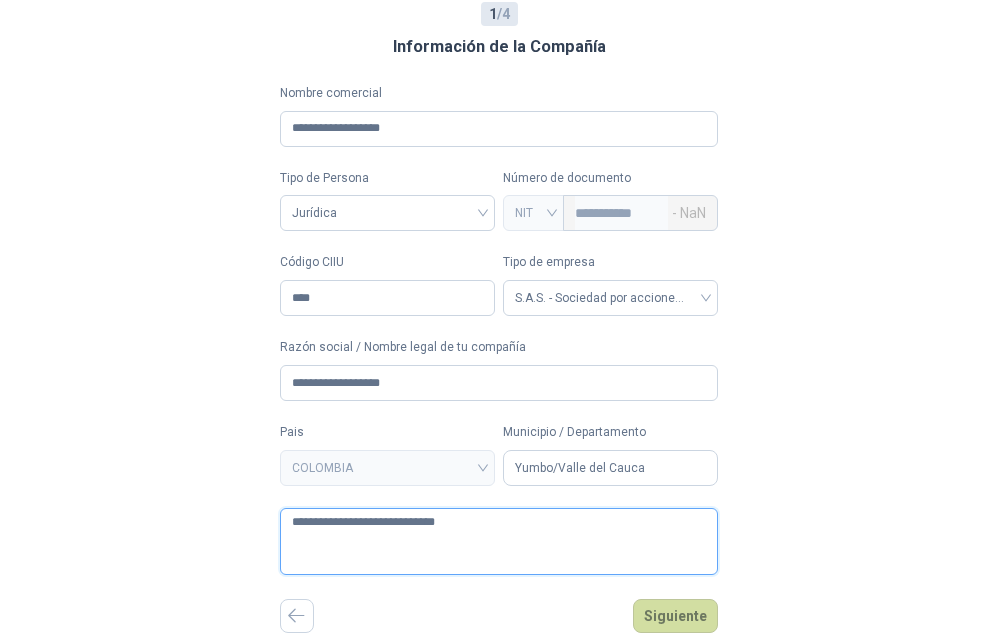 type 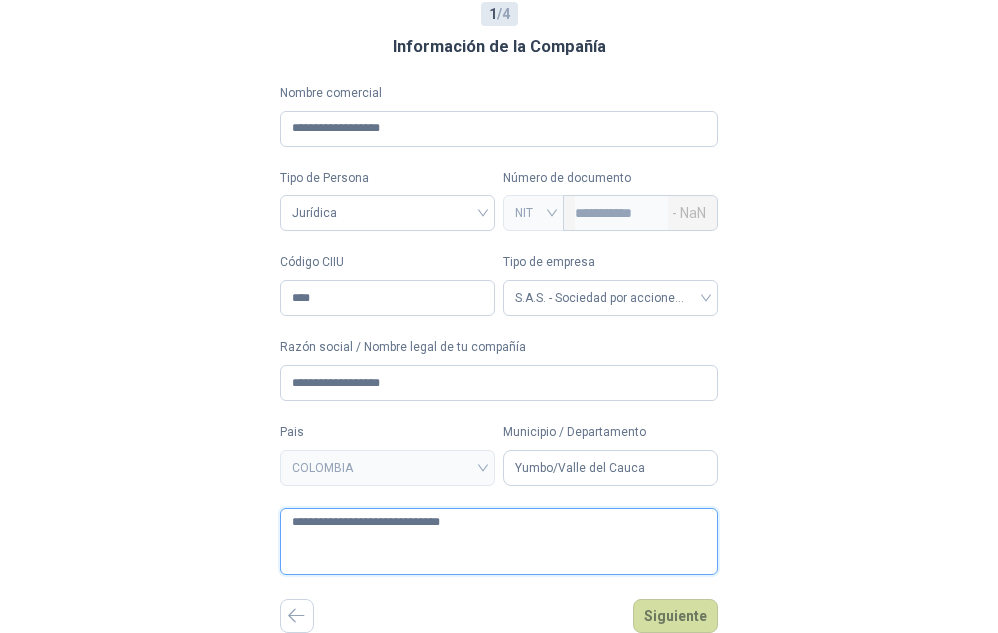 type 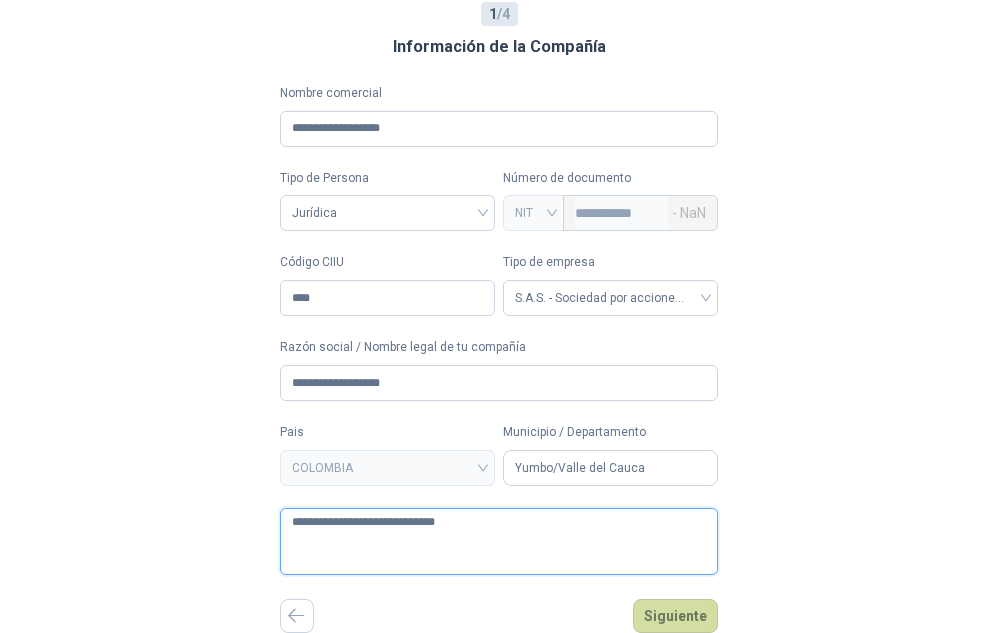 type 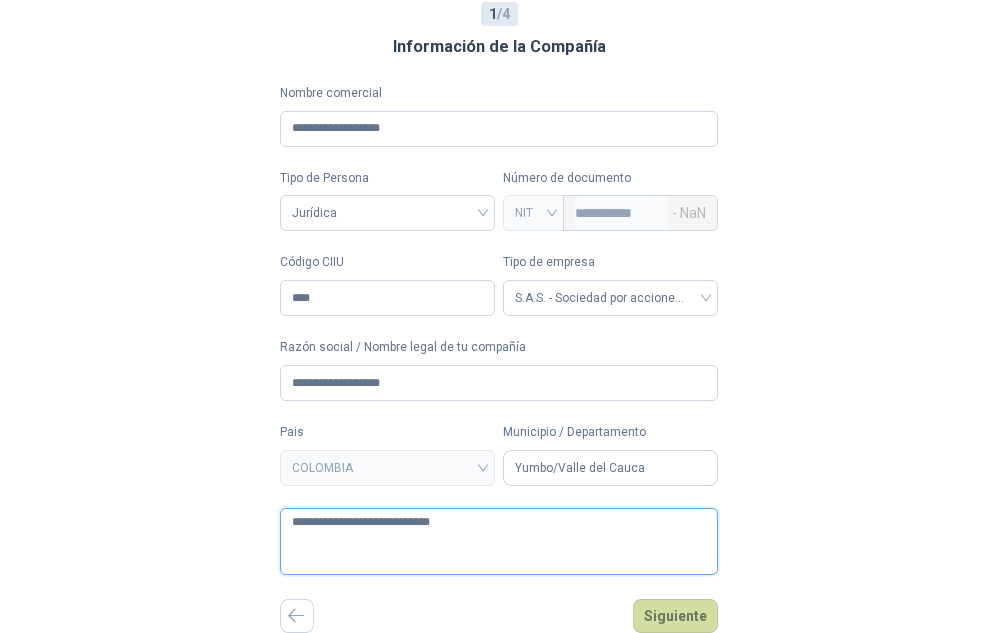 type 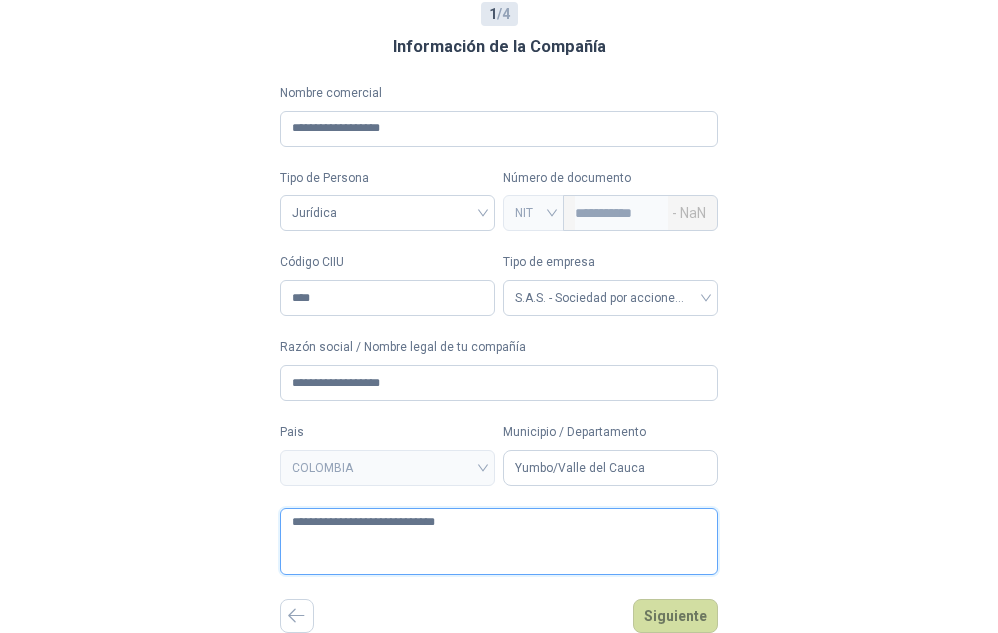 type on "**********" 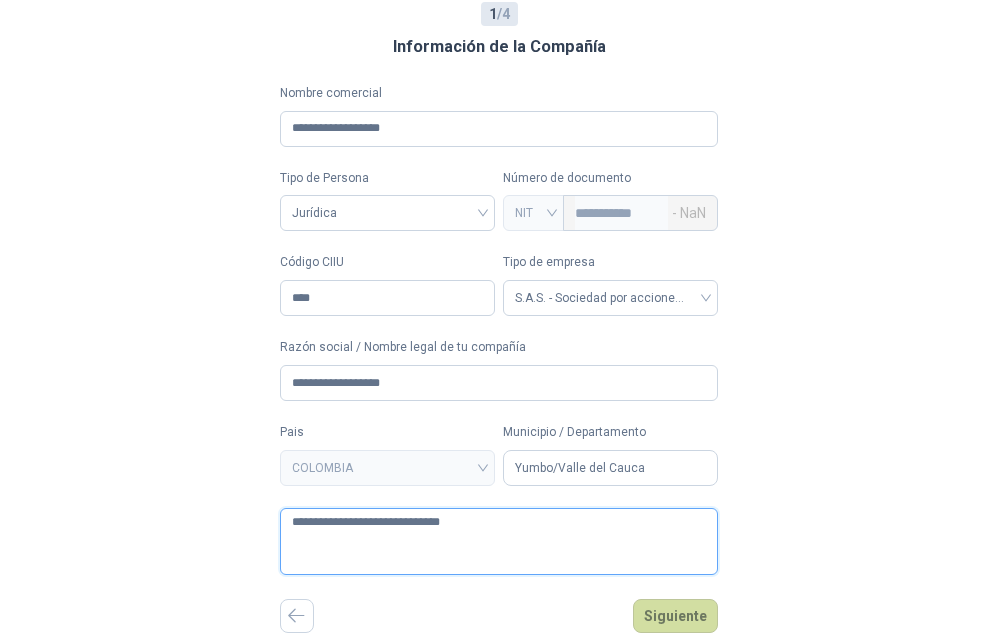 type 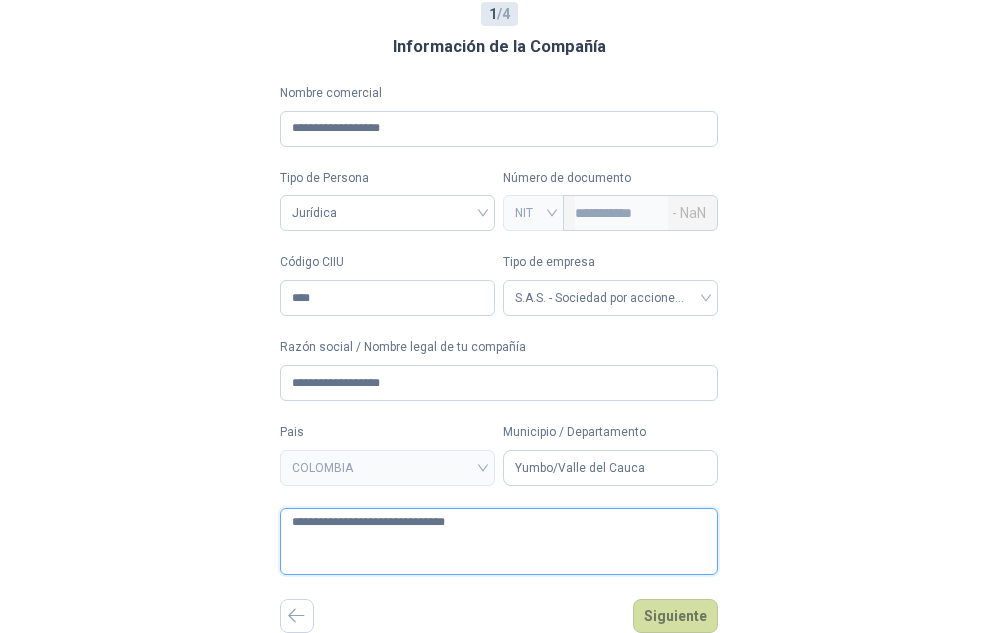 type 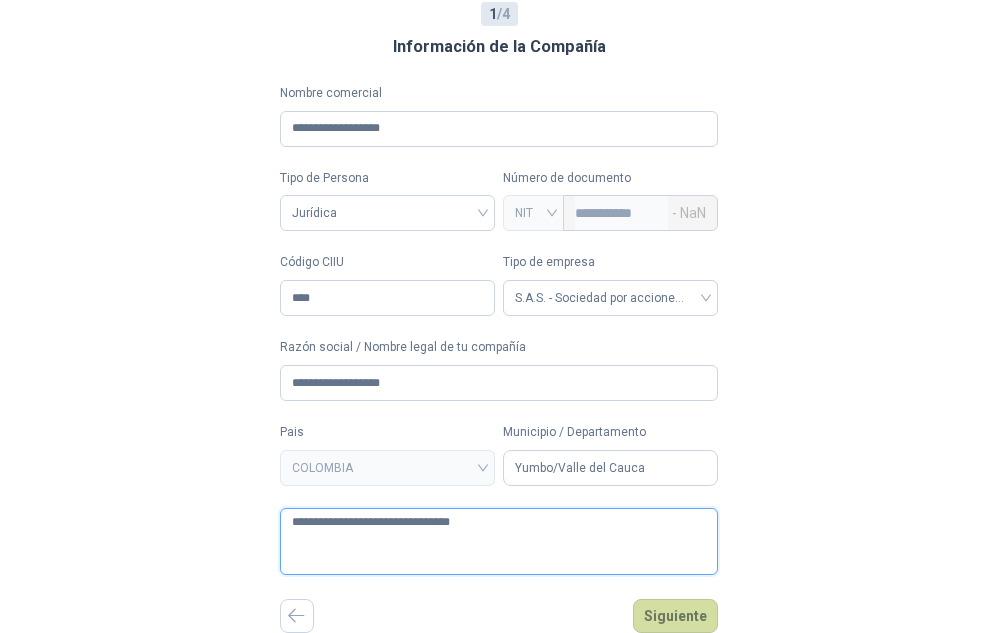 type on "**********" 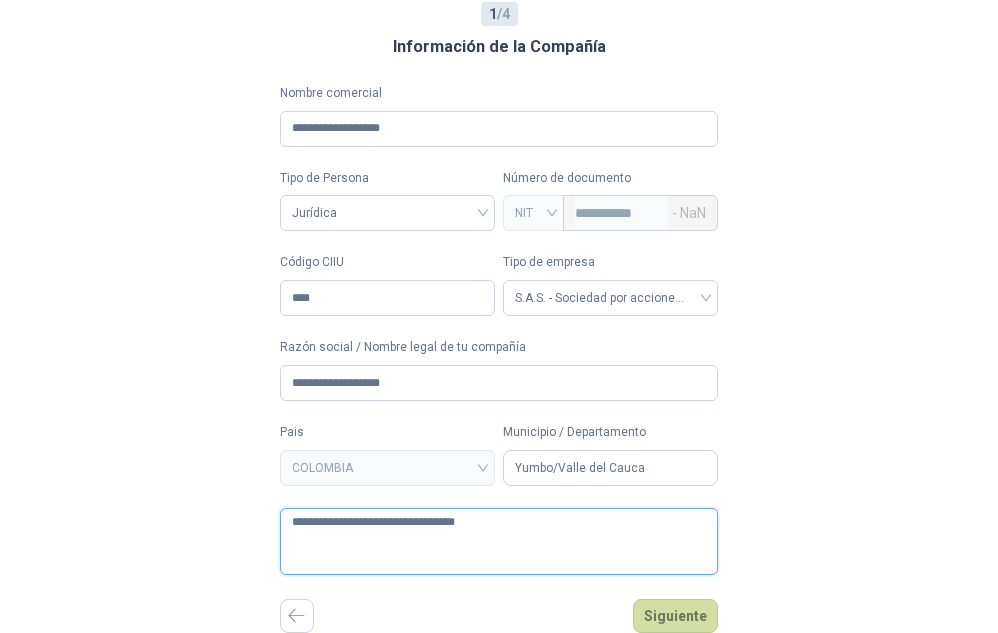type 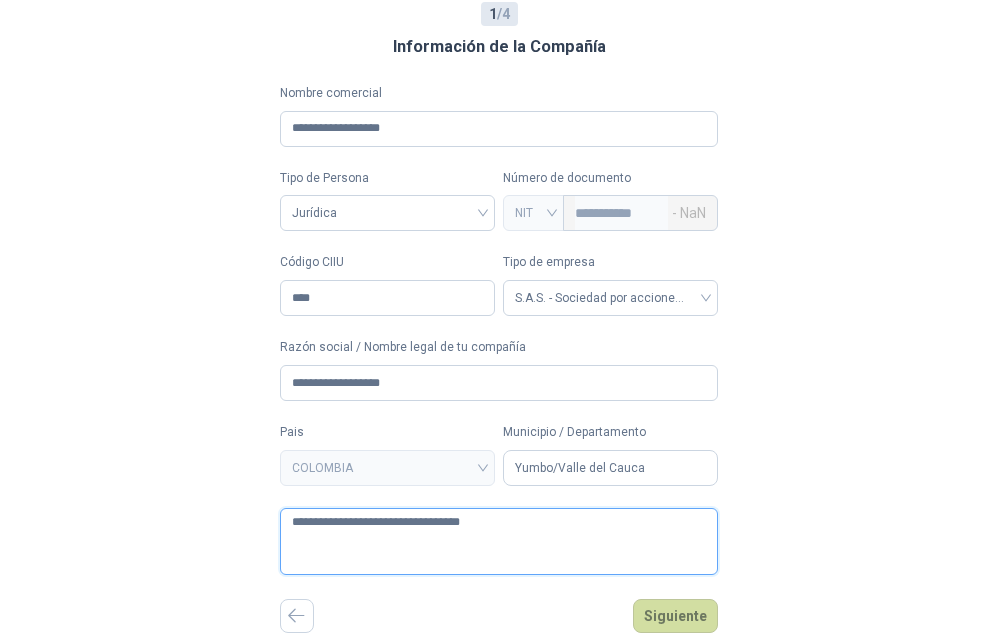type 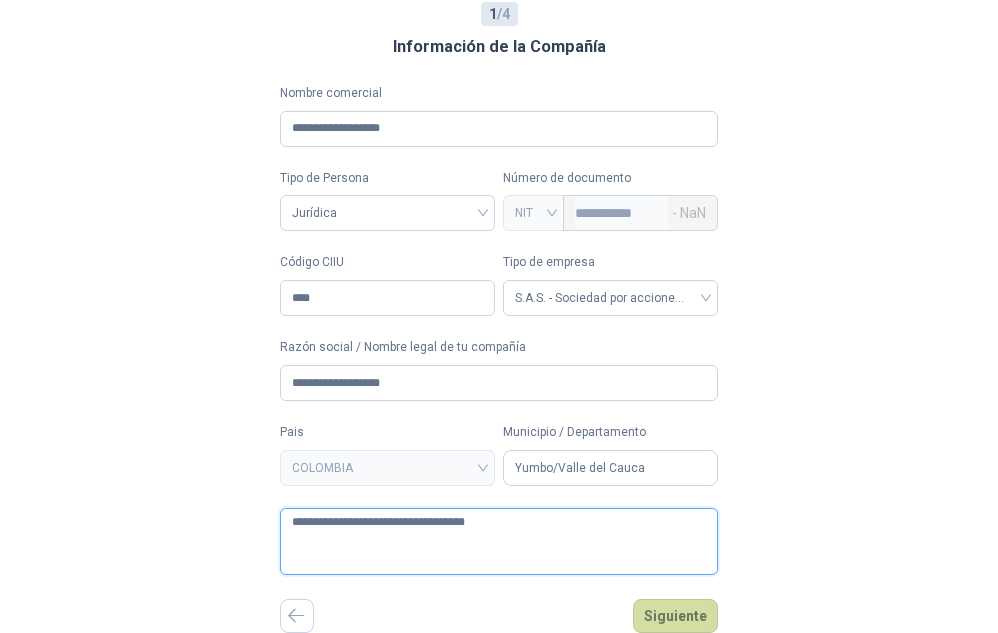 type 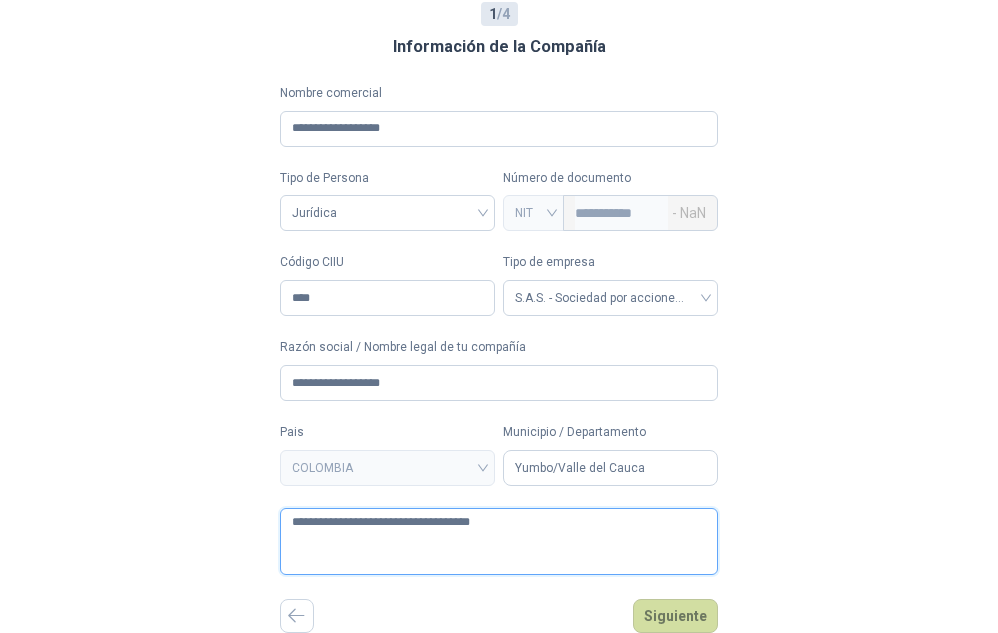 type 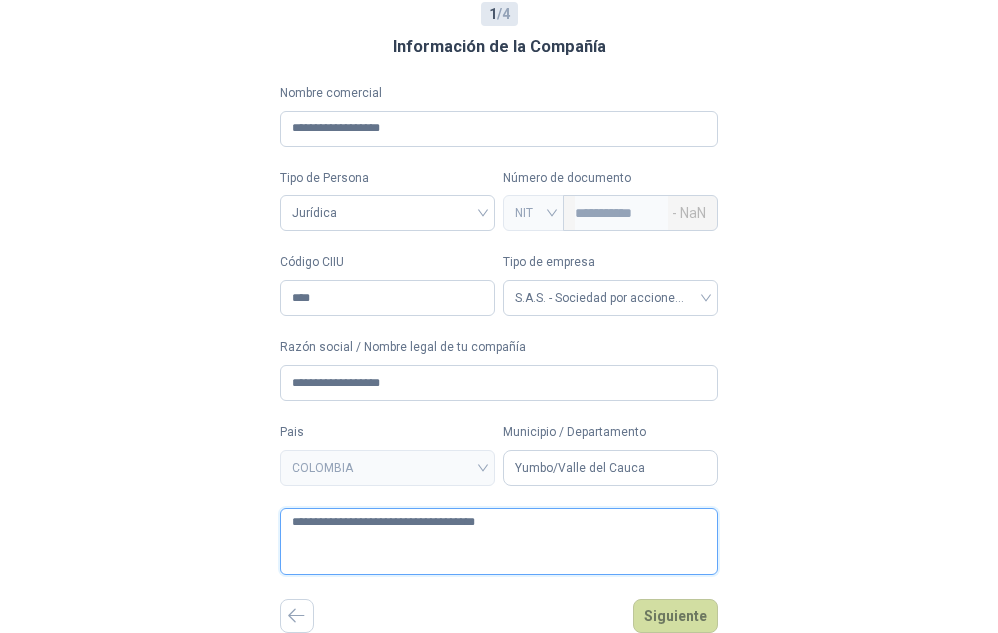 type 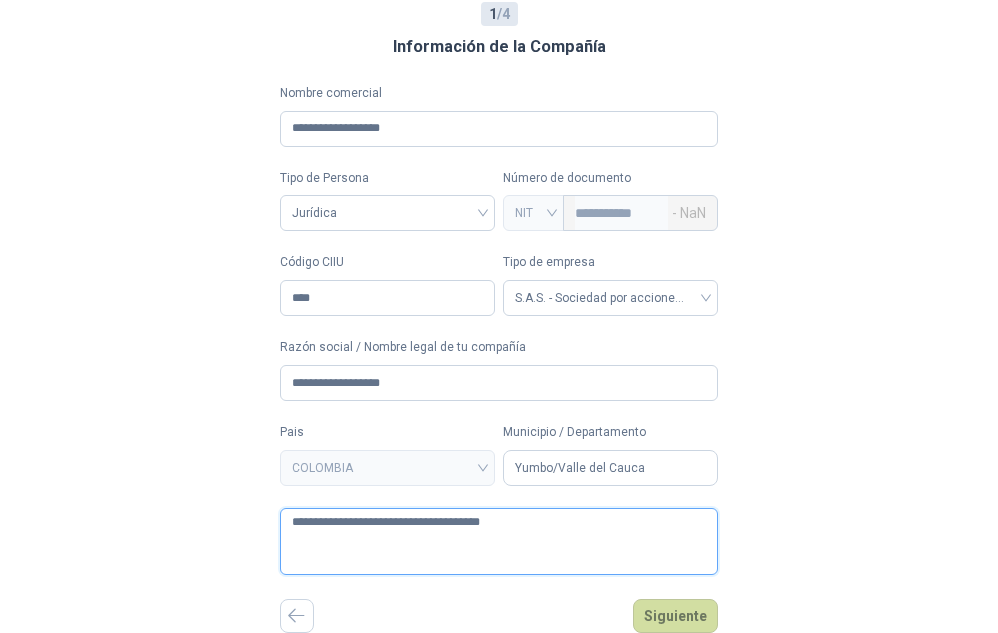 type 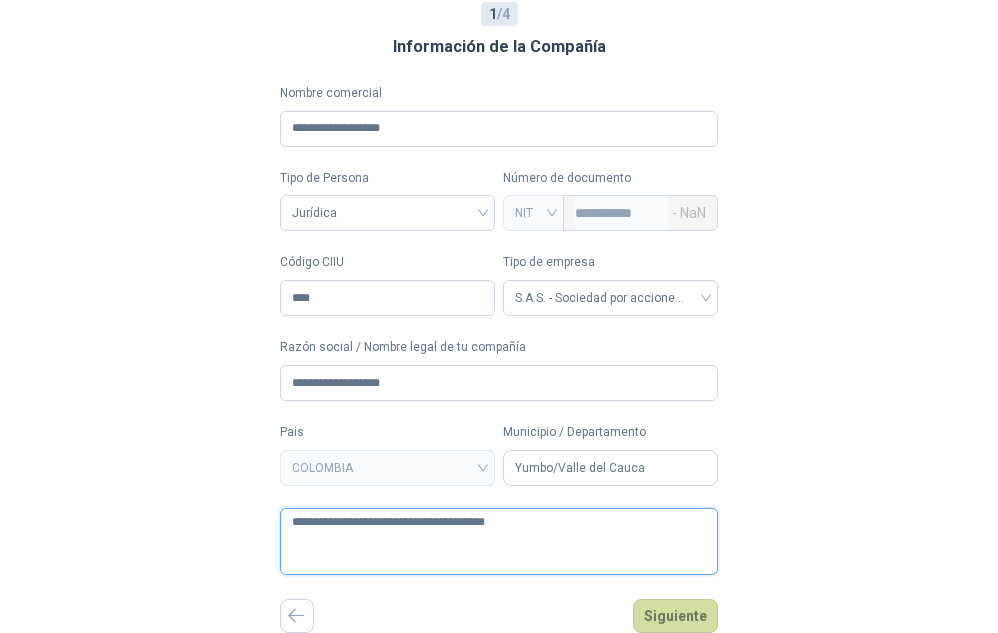 type 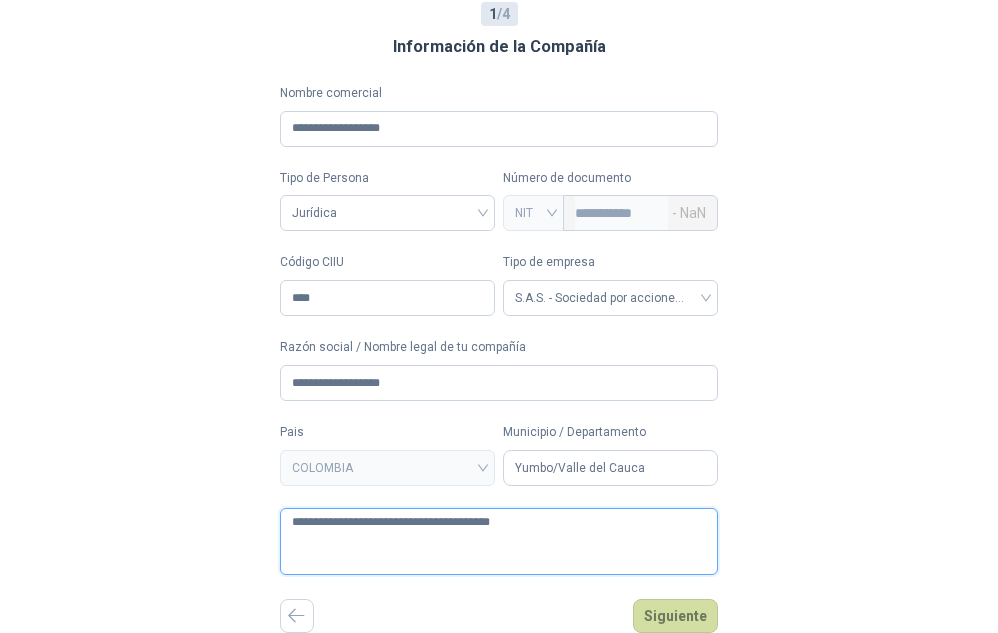 click on "**********" at bounding box center [499, 541] 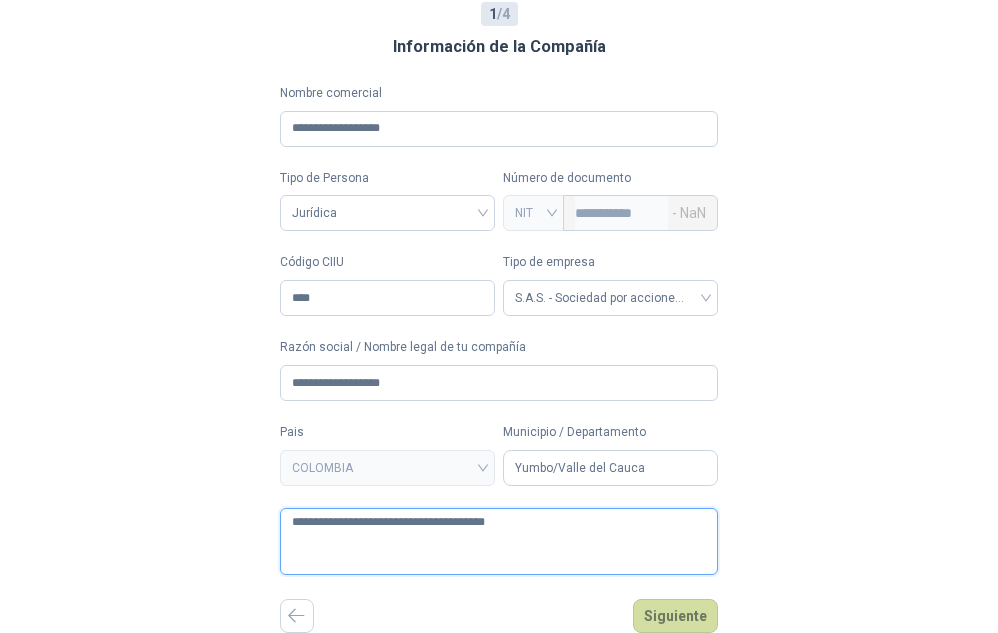 type 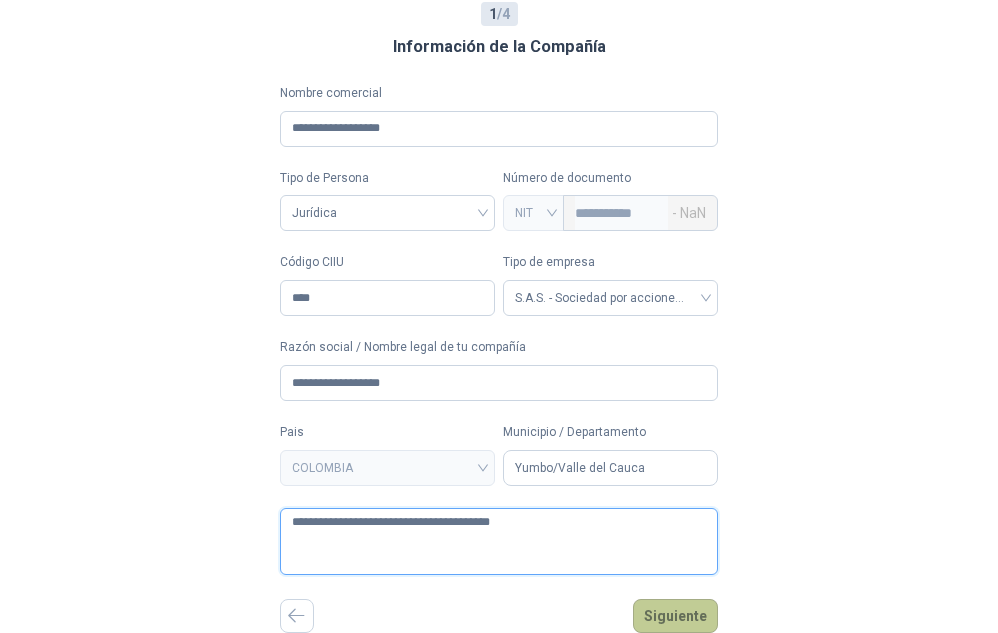 type on "**********" 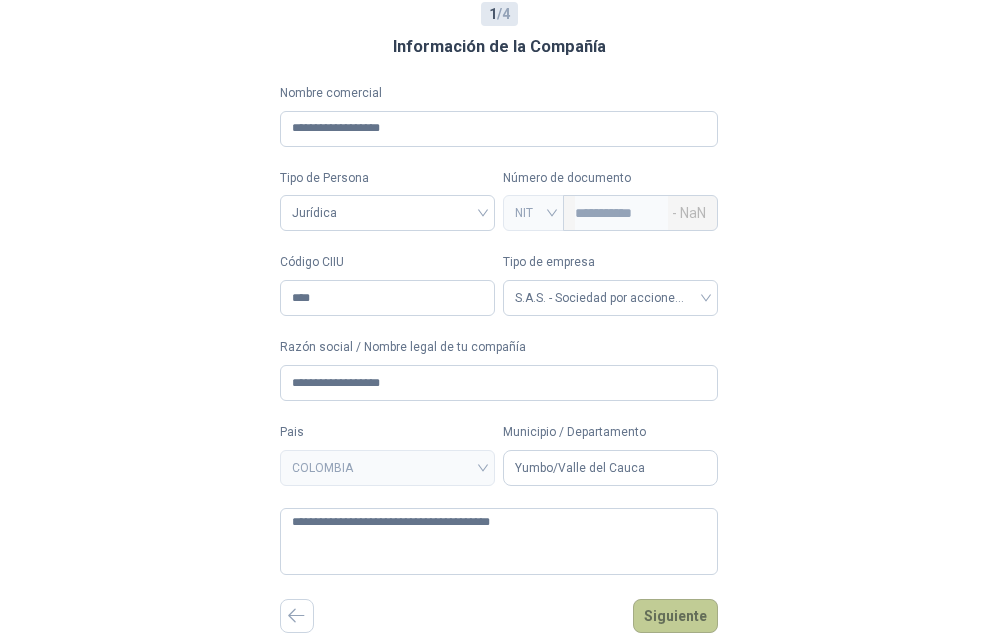 click on "Siguiente" at bounding box center (675, 616) 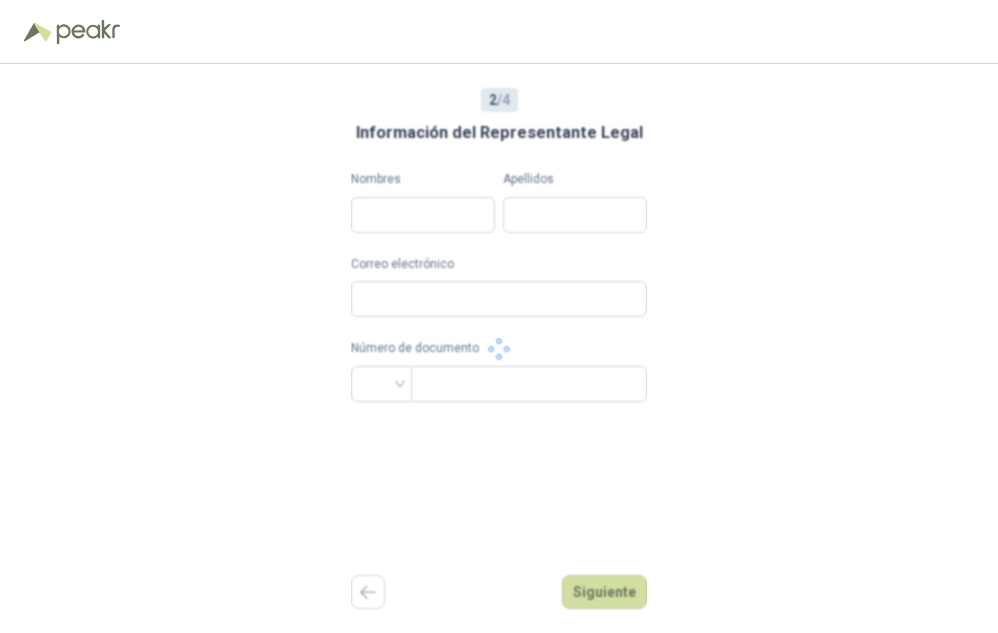scroll, scrollTop: 0, scrollLeft: 0, axis: both 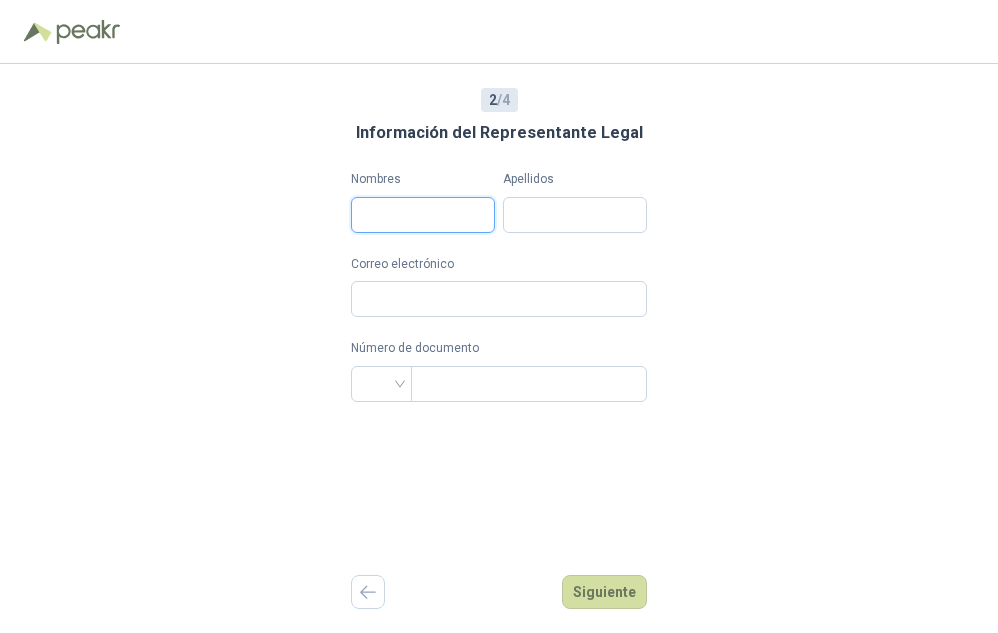 click on "Nombres" at bounding box center (423, 215) 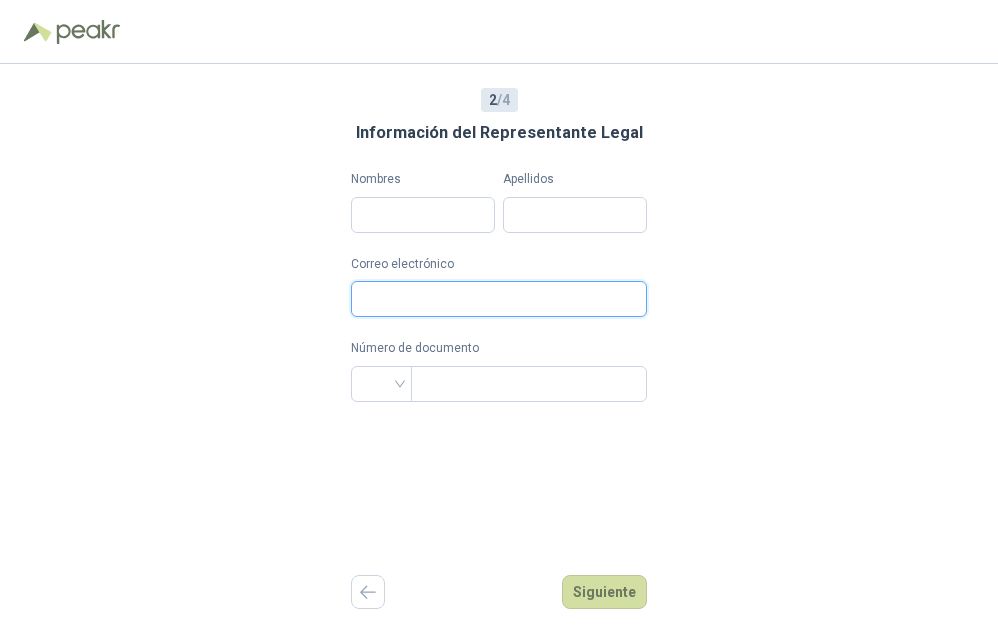 click on "Correo electrónico" at bounding box center [499, 299] 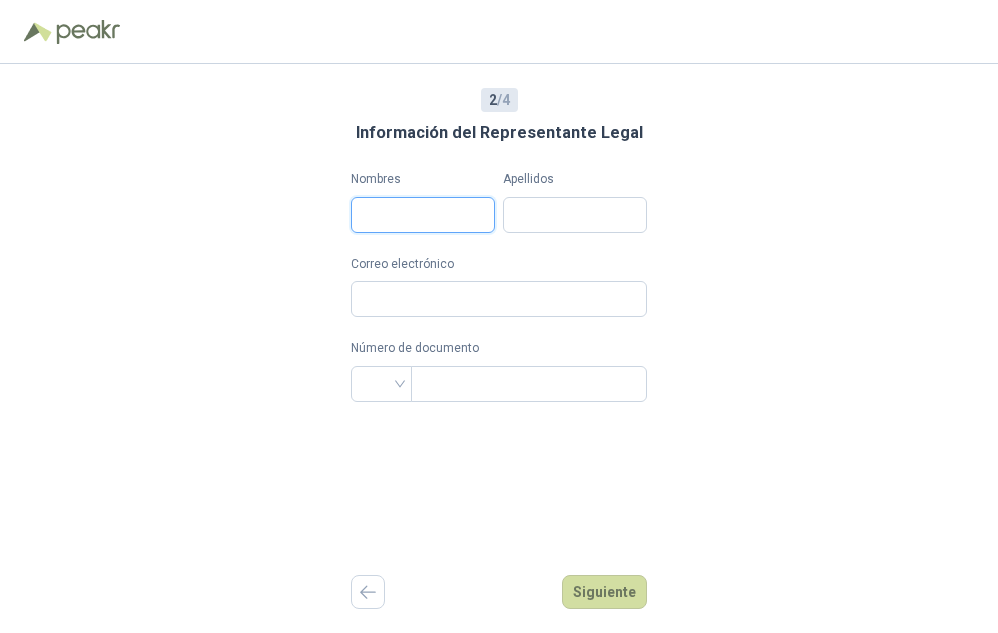 click on "Nombres" at bounding box center [423, 215] 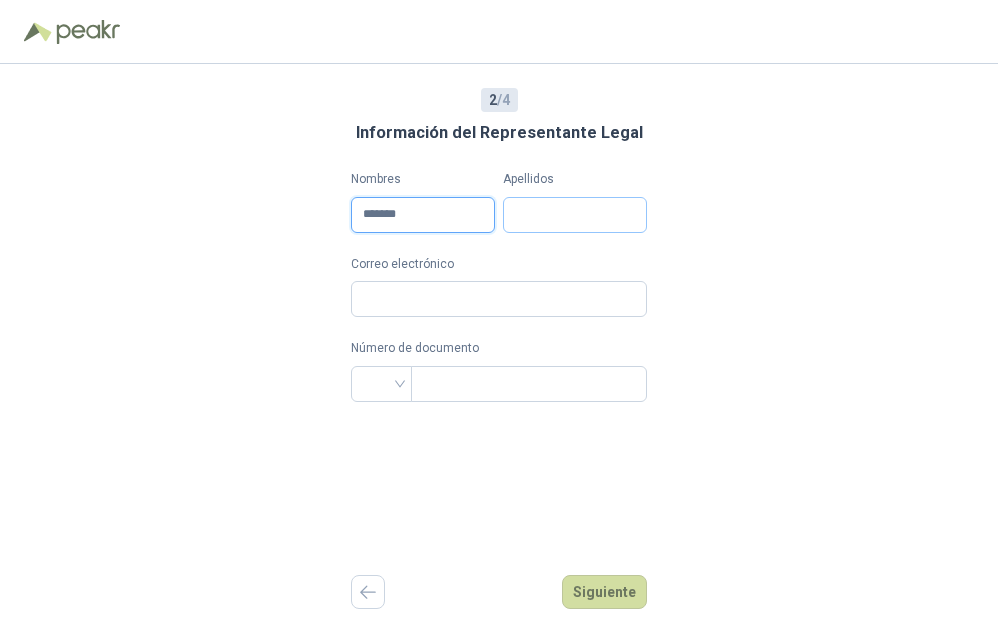 type on "******" 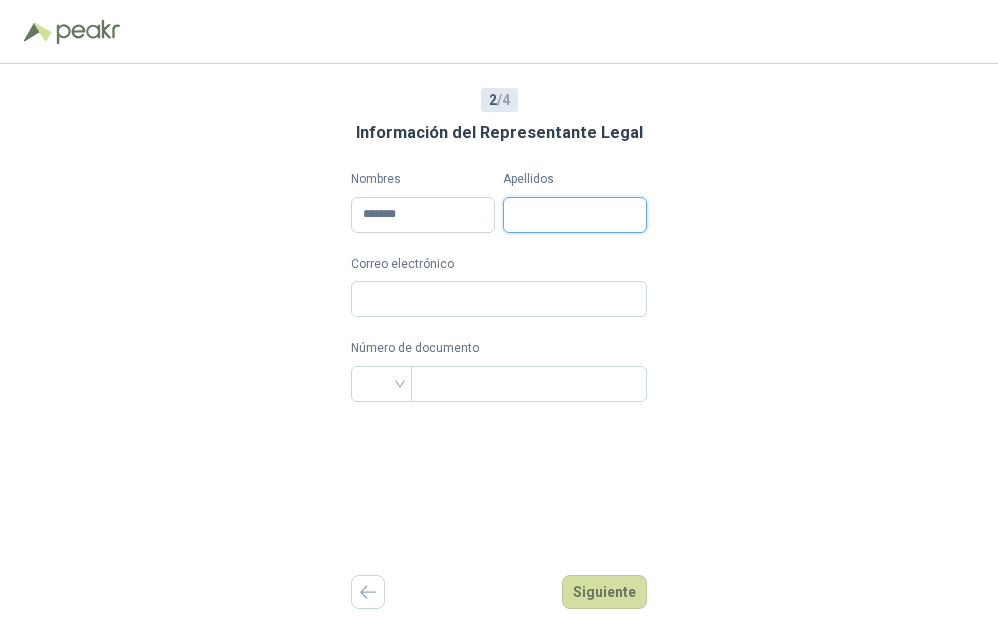 click on "Apellidos" at bounding box center (575, 215) 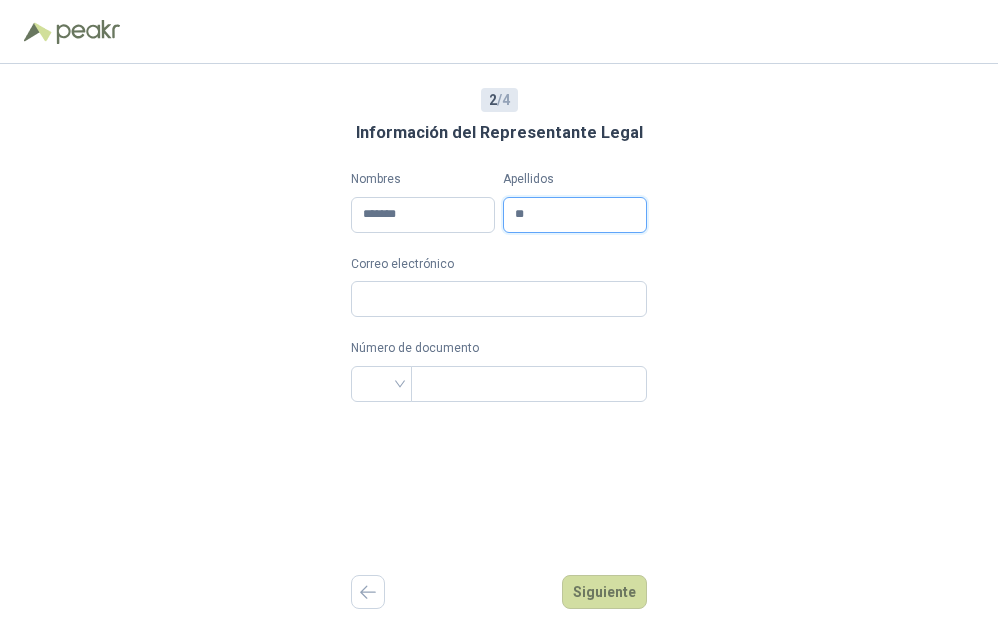 type on "*" 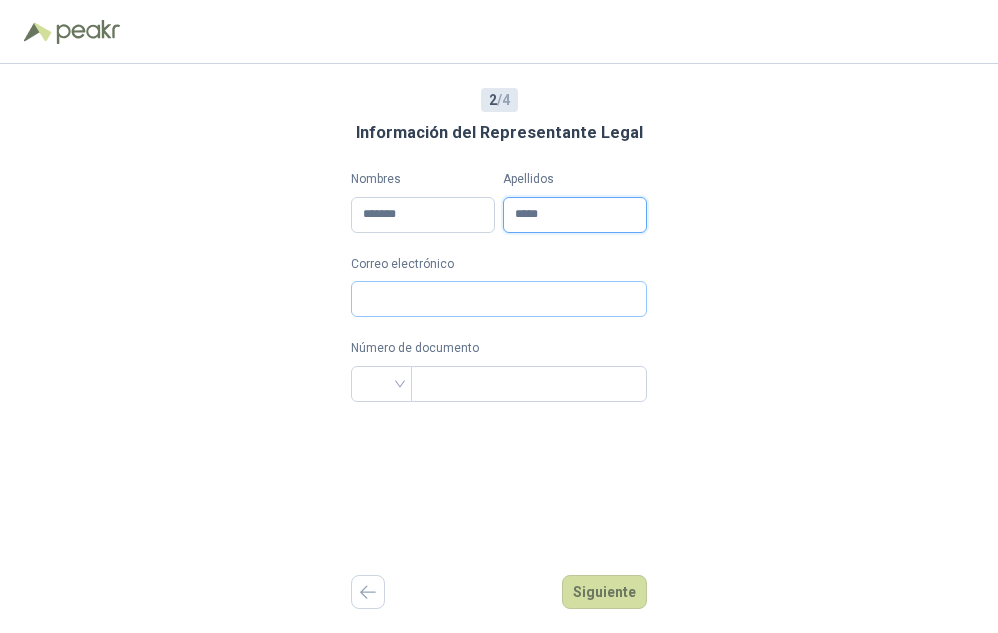 type on "*****" 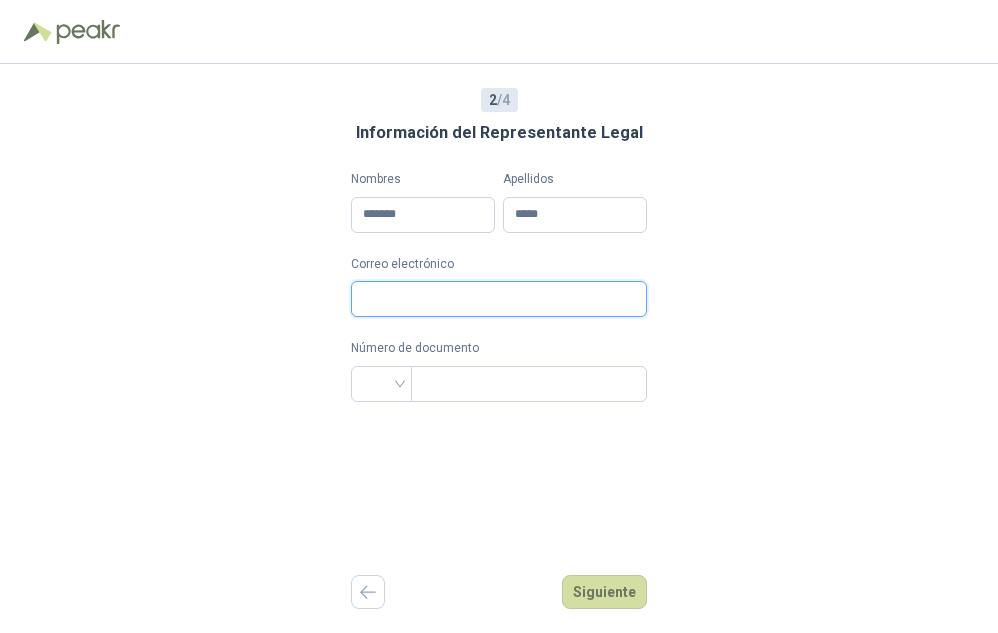 click on "Correo electrónico" at bounding box center [499, 299] 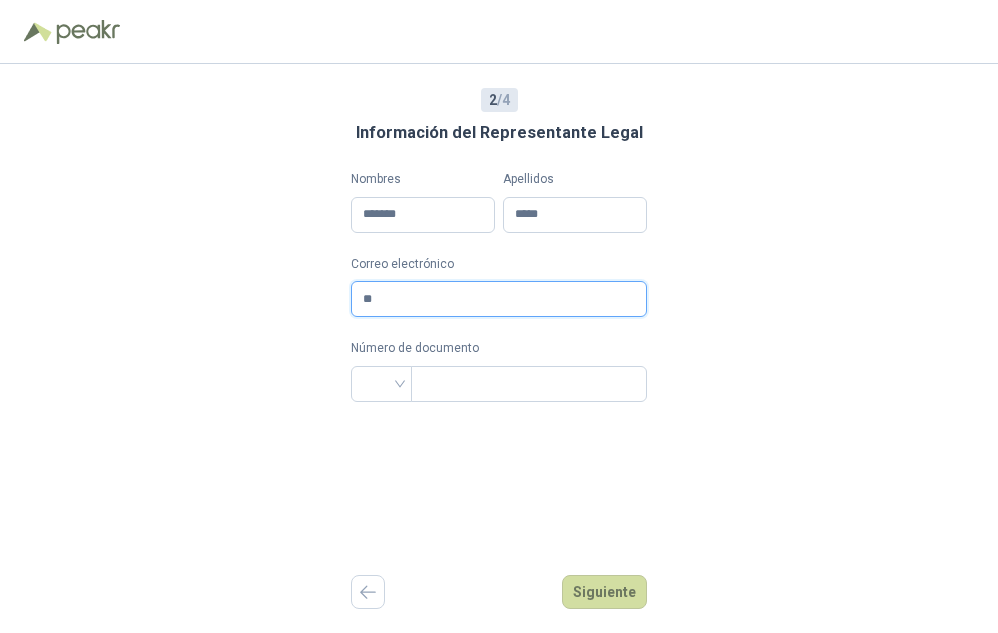 type on "*" 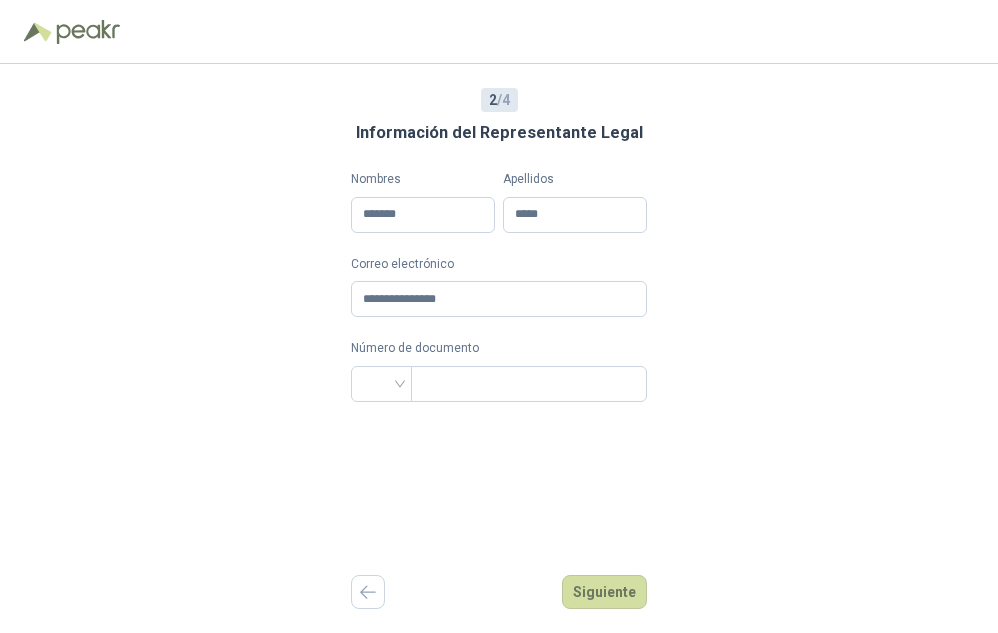drag, startPoint x: 558, startPoint y: 292, endPoint x: 312, endPoint y: 479, distance: 309.00647 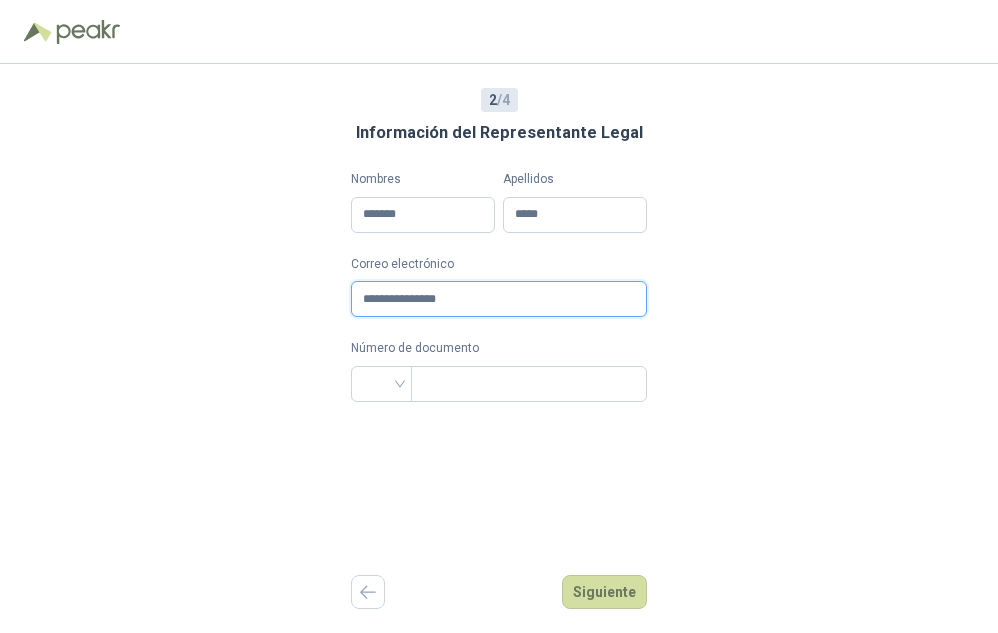 click on "**********" at bounding box center (499, 299) 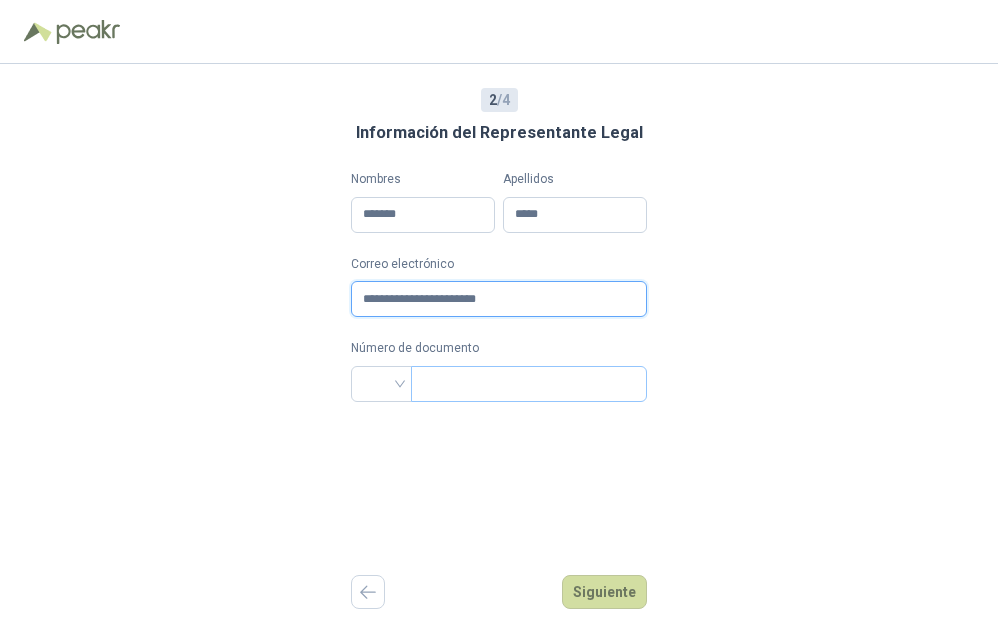 type on "**********" 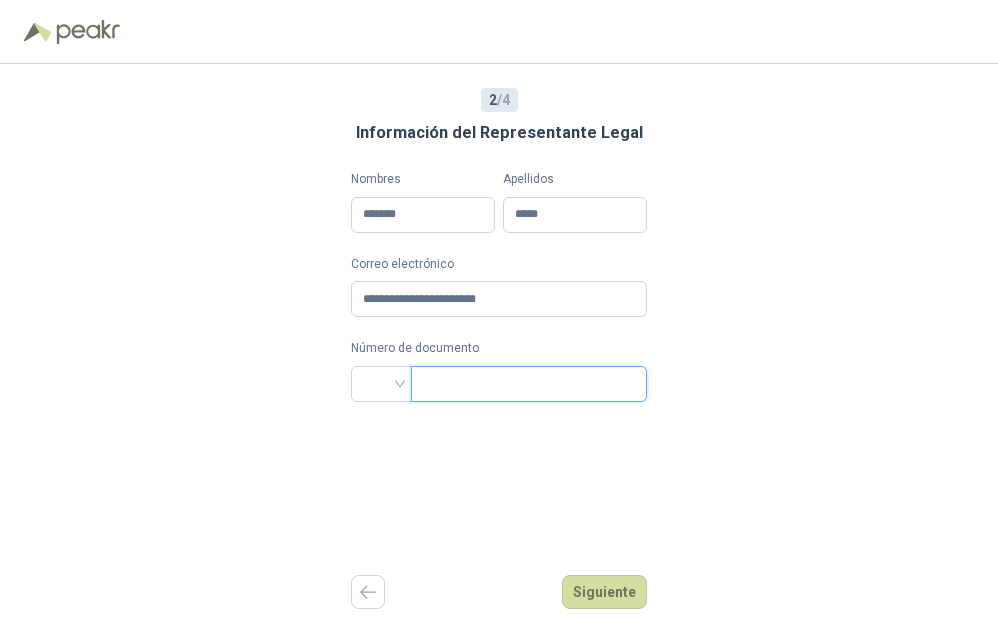 click at bounding box center (527, 384) 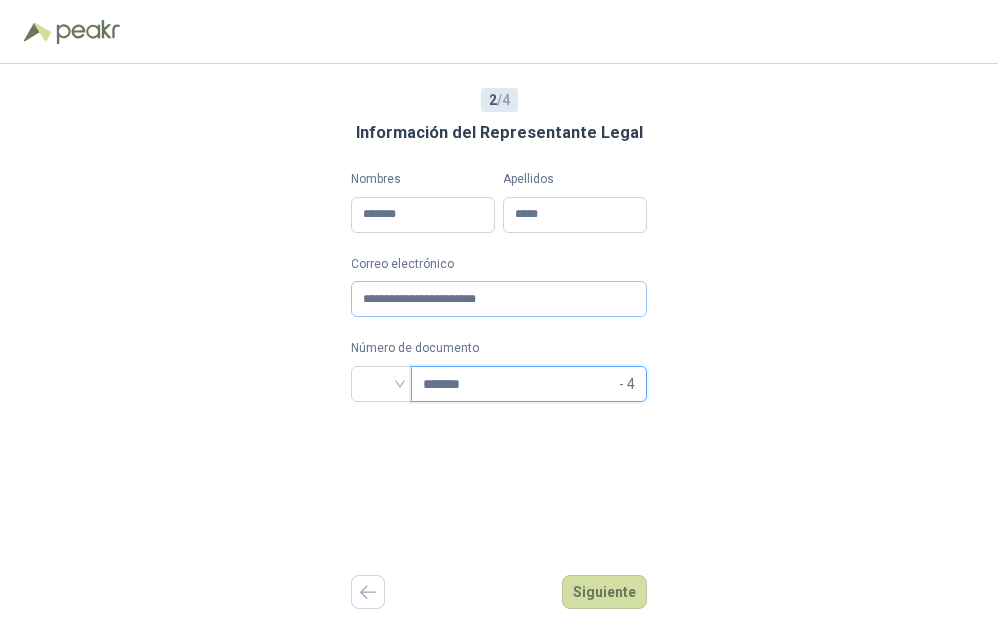 type on "*******" 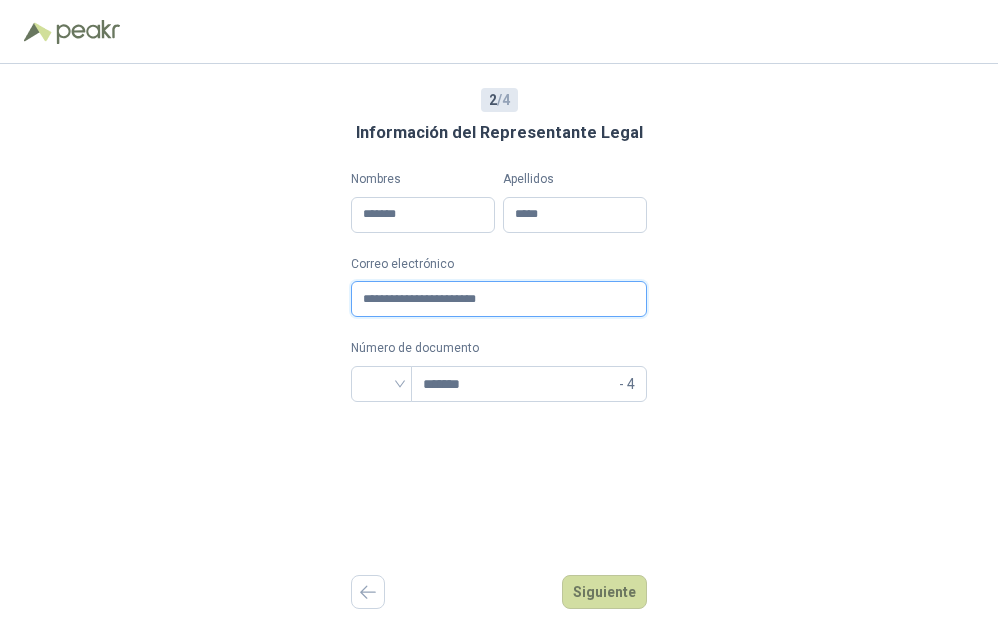 click on "**********" at bounding box center (499, 299) 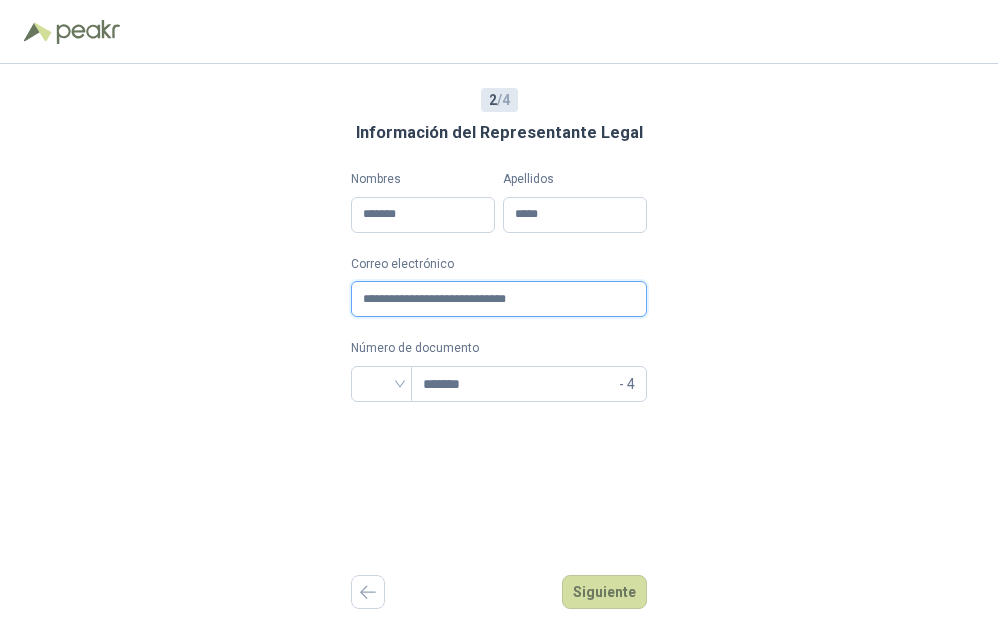 click on "**********" at bounding box center [499, 299] 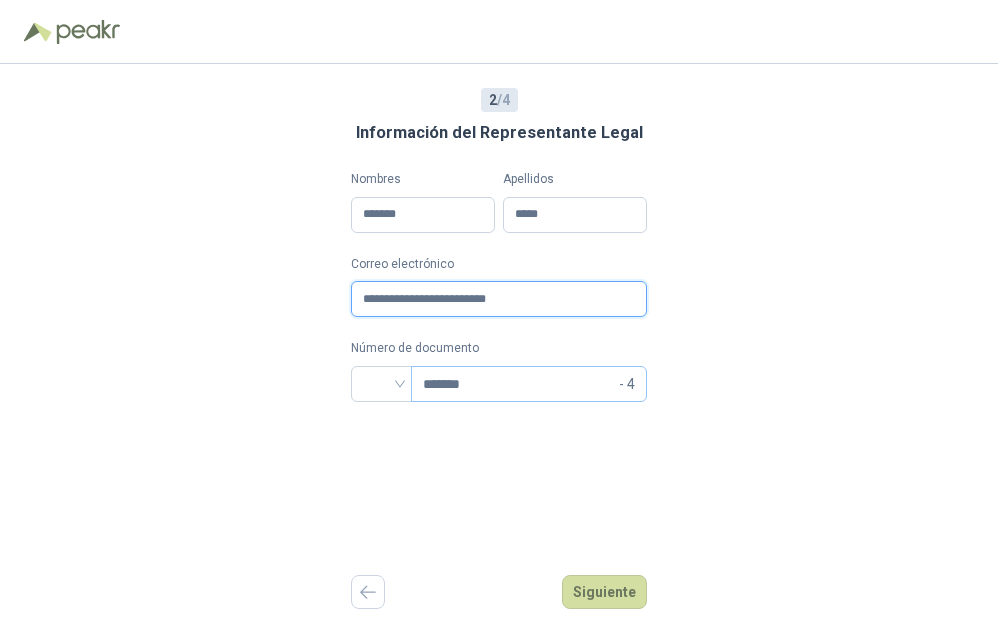 type on "**********" 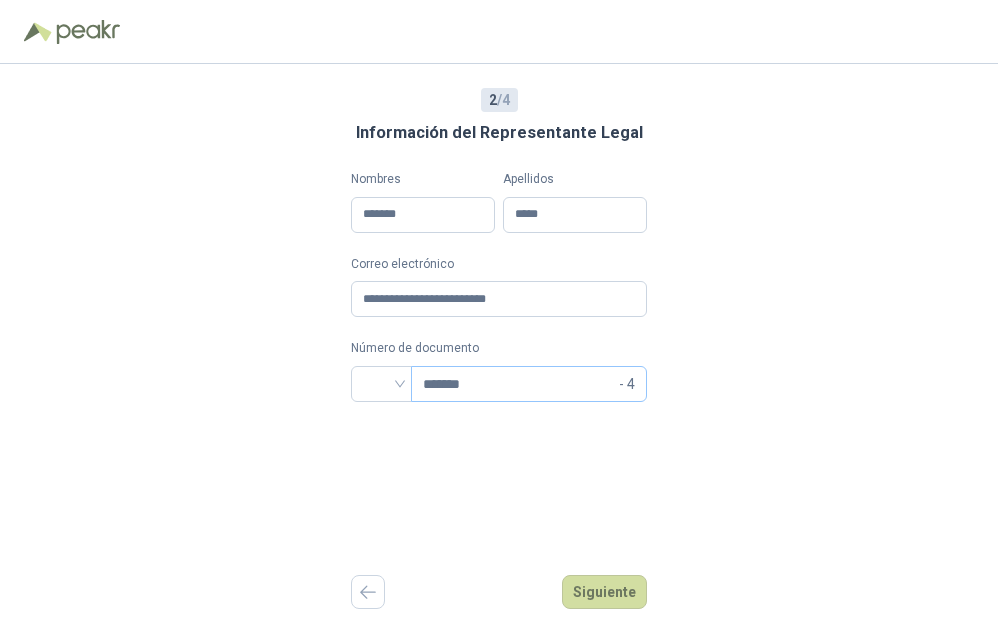 click on "******* - 4" at bounding box center [529, 384] 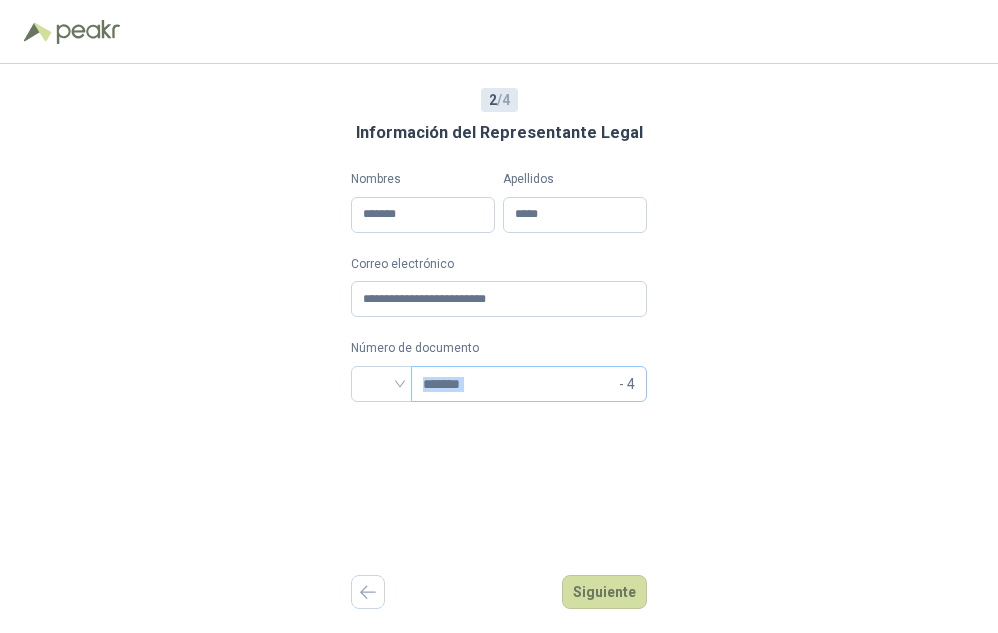 click on "******* - 4" at bounding box center [529, 384] 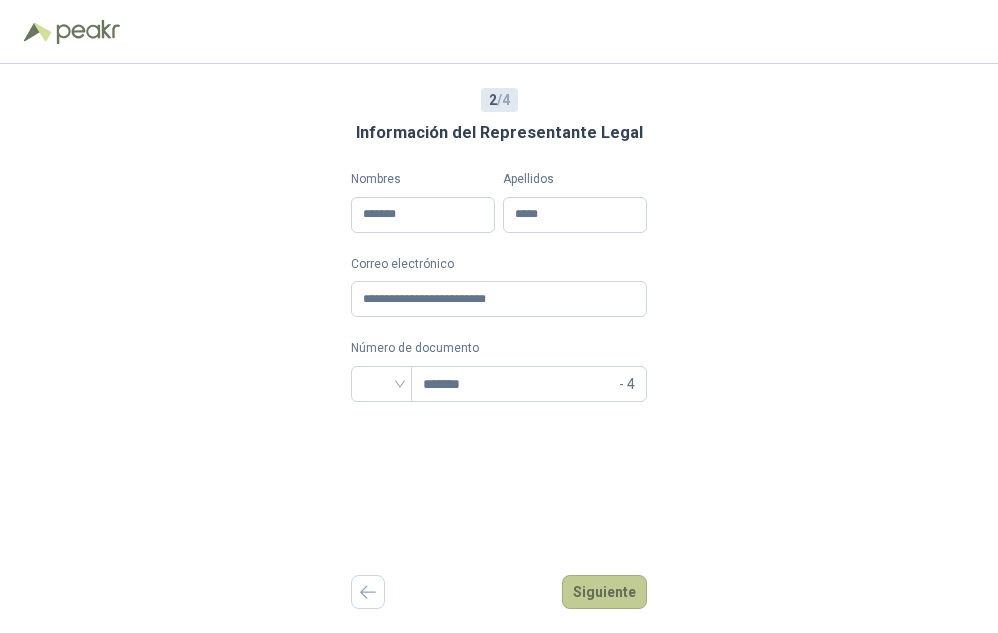 click on "Siguiente" at bounding box center [604, 592] 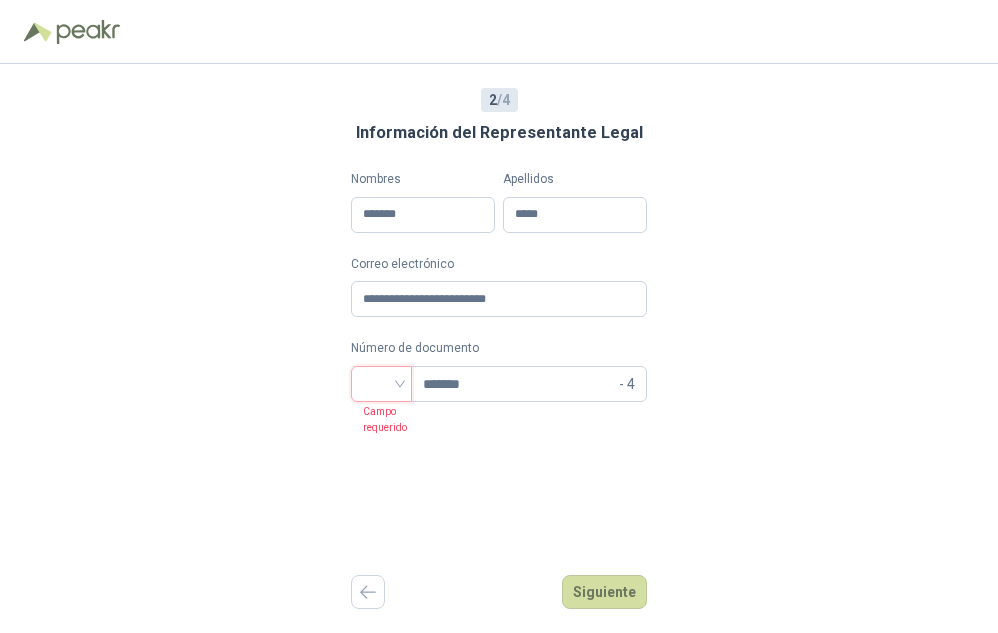 click at bounding box center (381, 384) 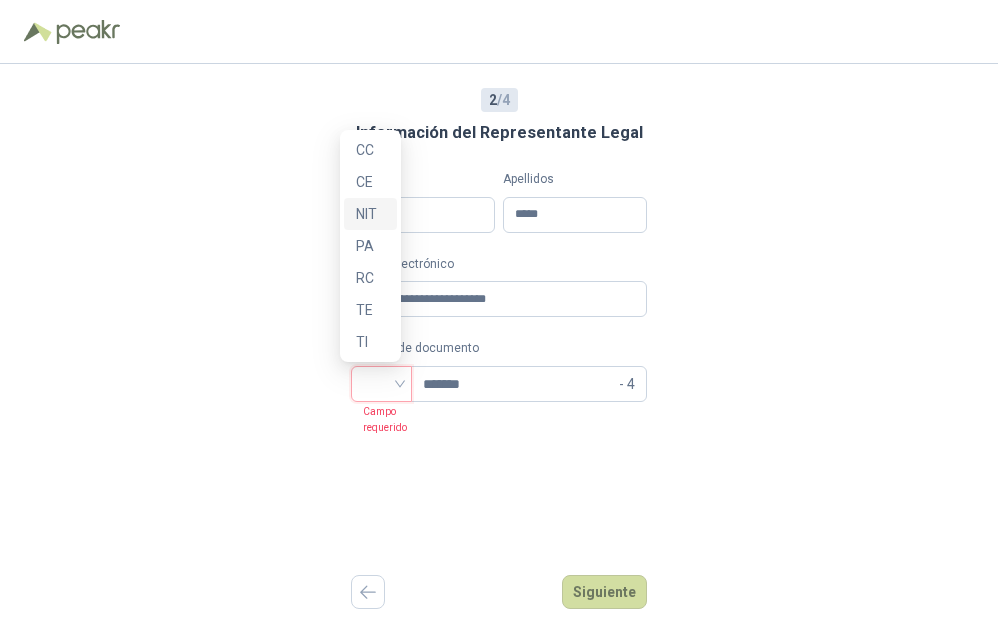 click on "NIT" at bounding box center [370, 214] 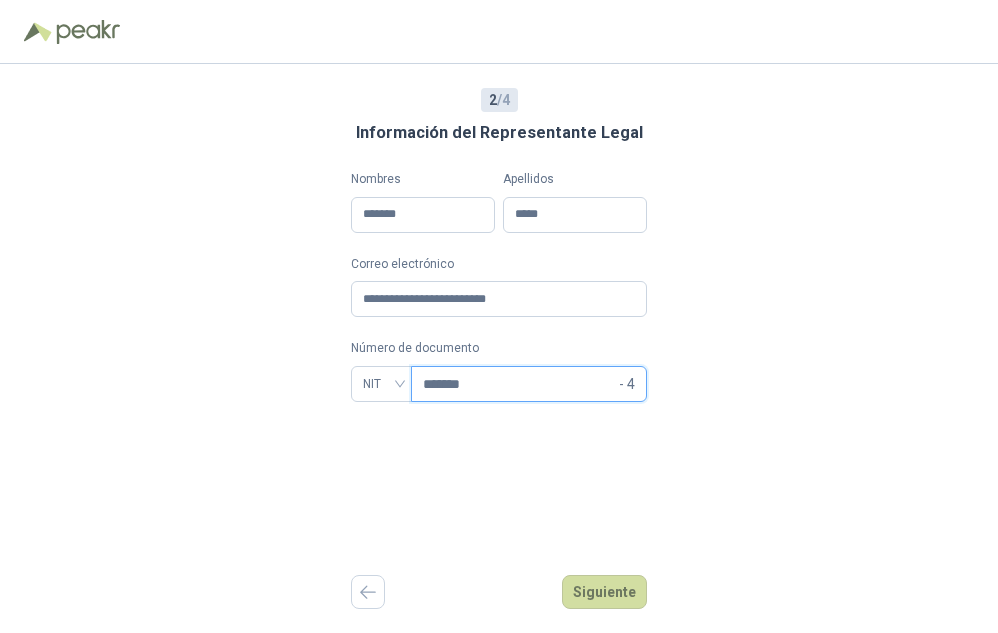 click on "*******" at bounding box center (519, 384) 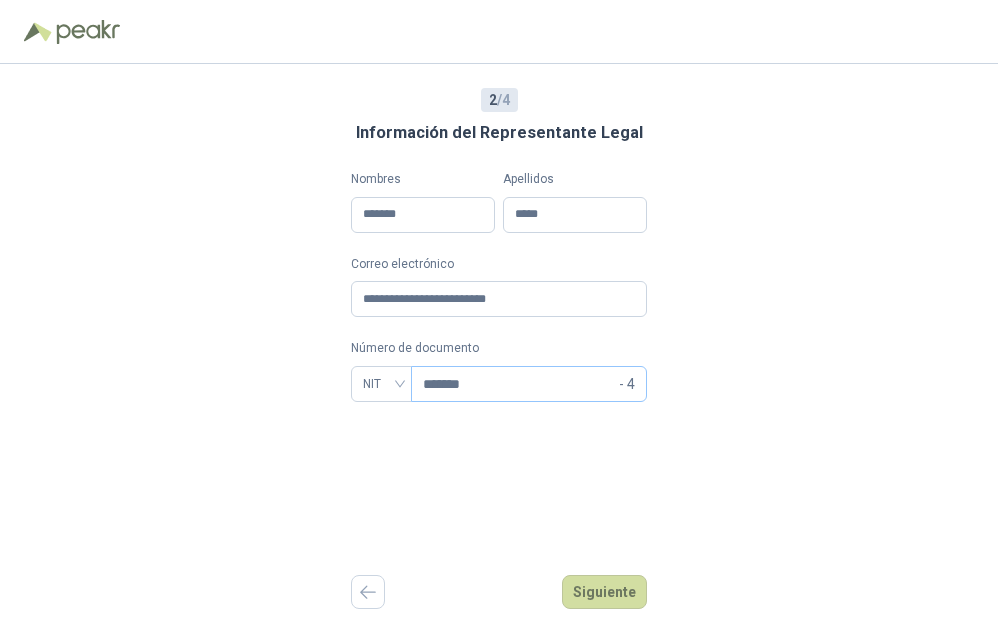 click on "******* - 4" at bounding box center (529, 384) 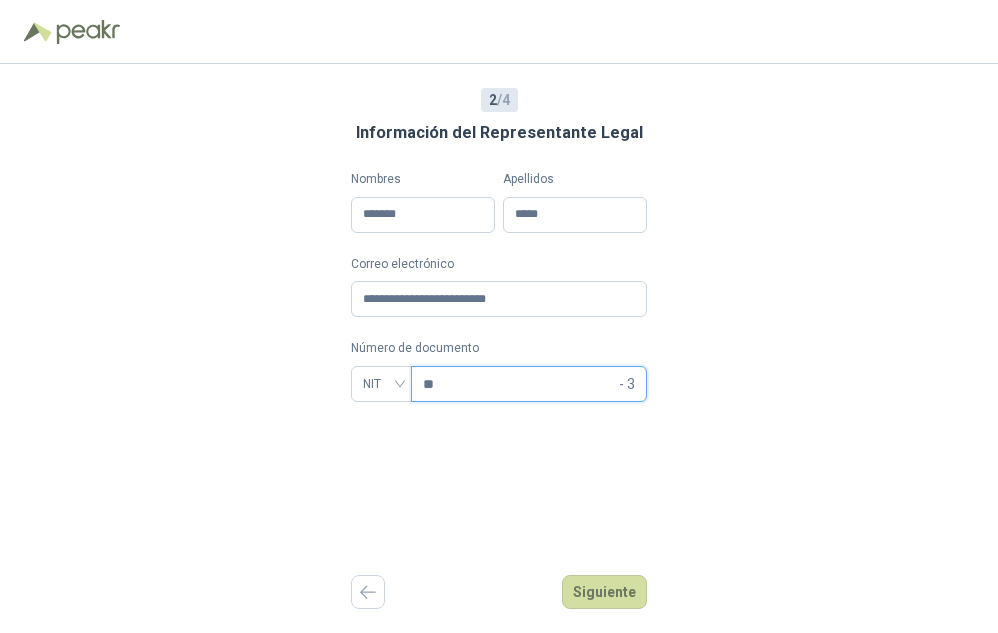 type on "*" 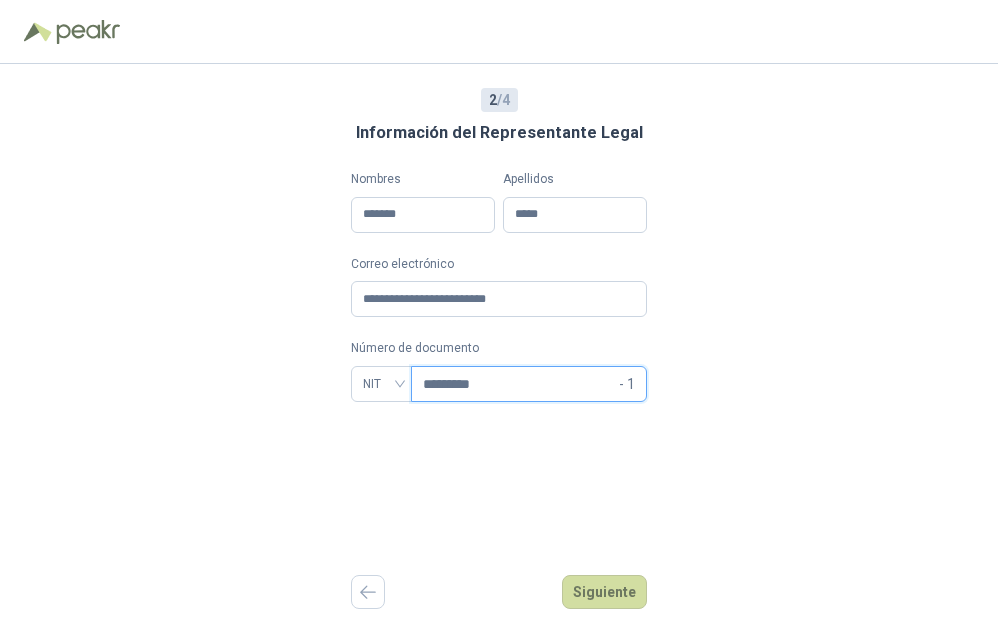 type on "*********" 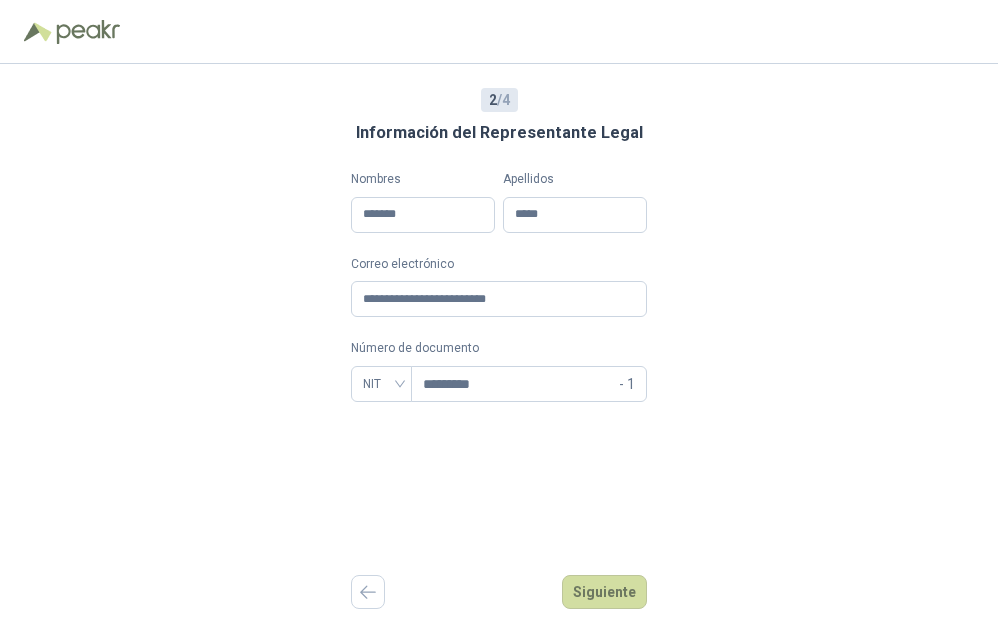 click on "2 / 4 Información del Representante Legal Nombres [FIRST] Apellidos [LAST] Correo electrónico [EMAIL] Número de documento NIT [NIT_NUMBER] Siguiente" at bounding box center (499, 348) 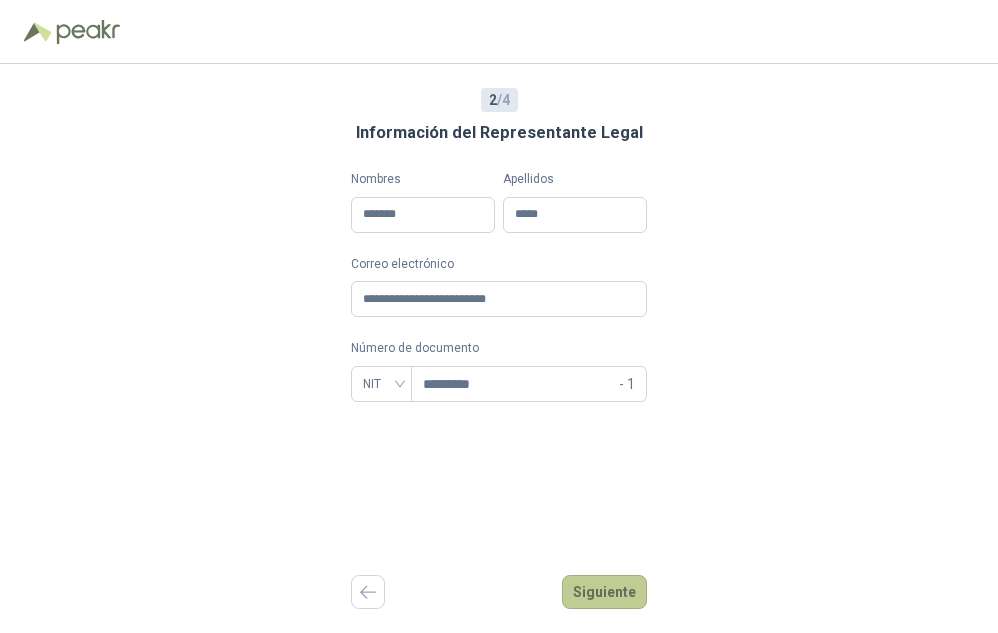 click on "Siguiente" at bounding box center (604, 592) 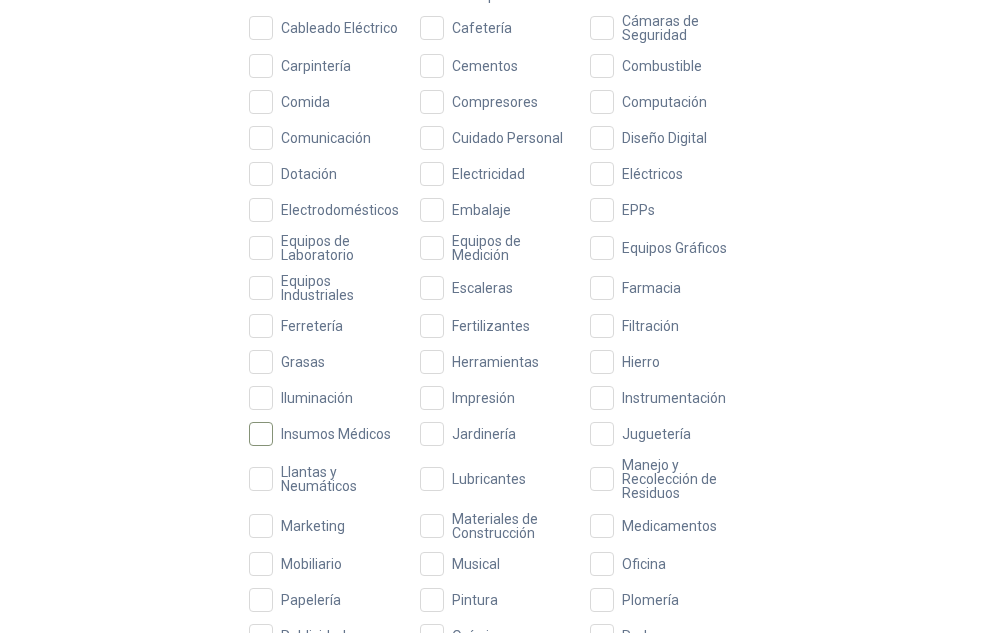 scroll, scrollTop: 400, scrollLeft: 0, axis: vertical 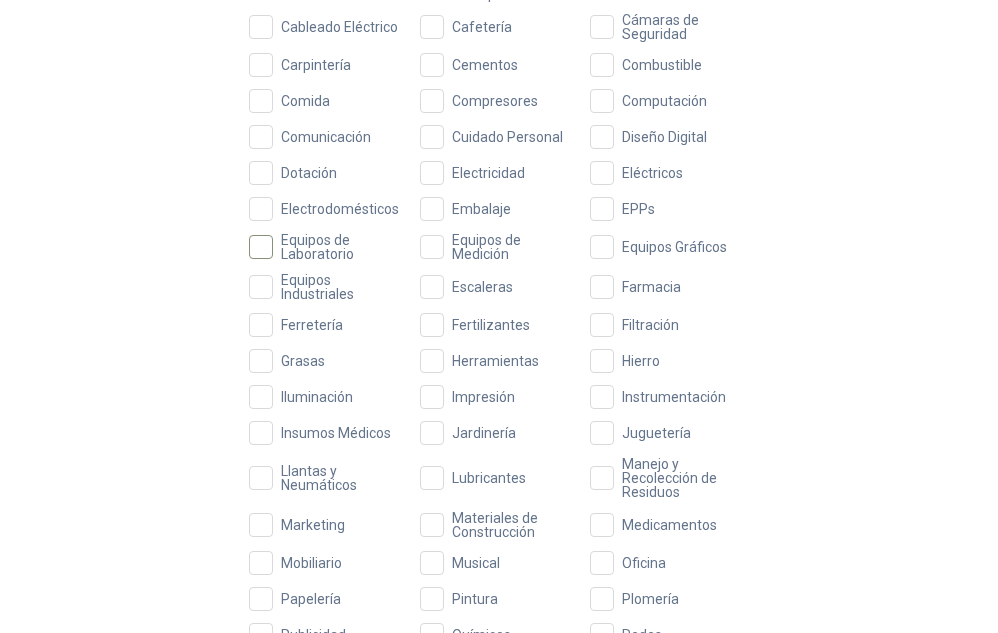 click on "Equipos de Laboratorio" at bounding box center (340, 247) 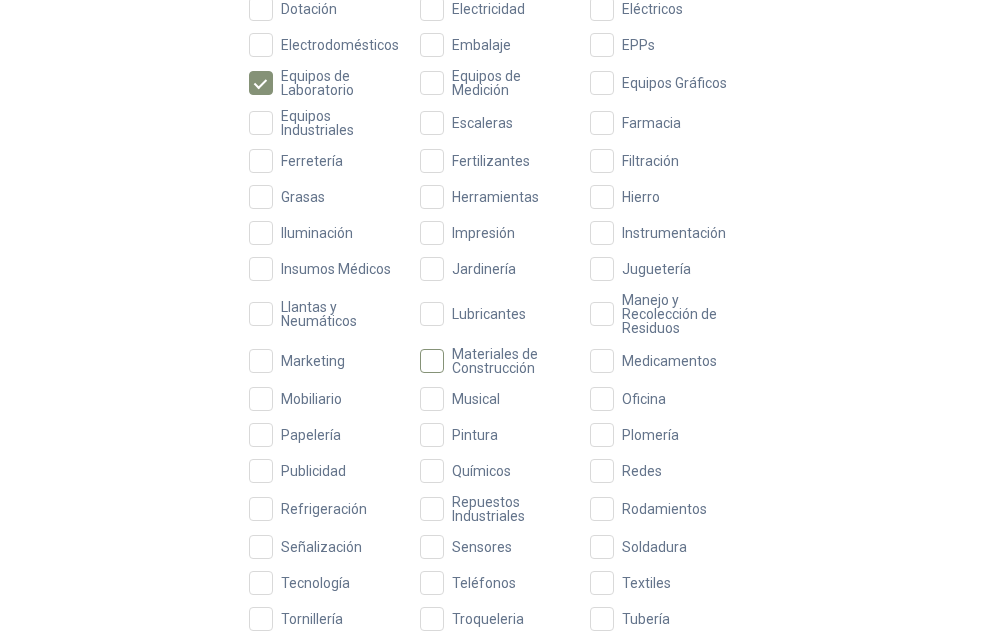 scroll, scrollTop: 600, scrollLeft: 0, axis: vertical 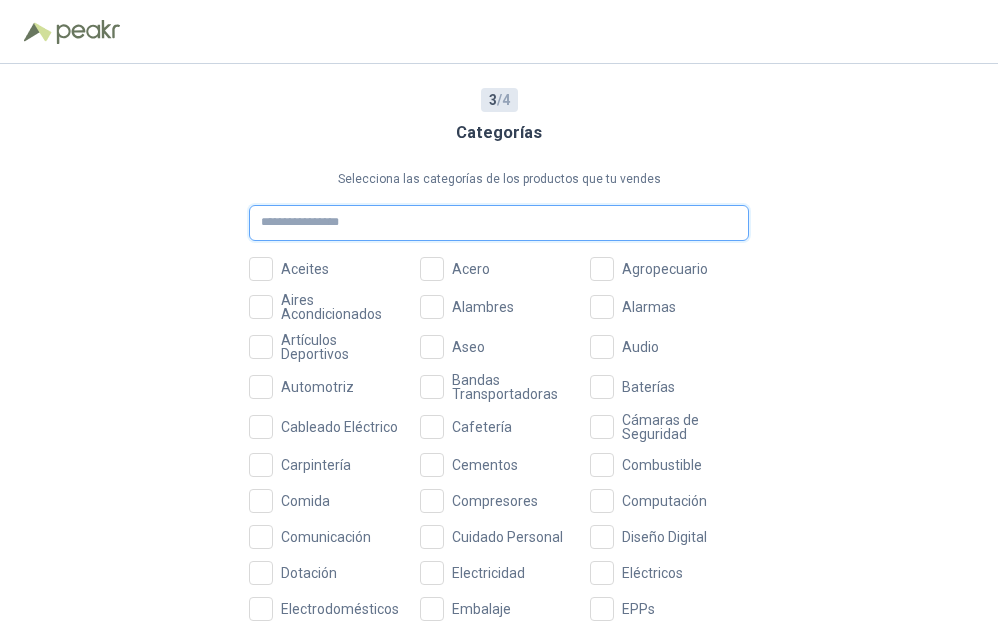 click at bounding box center [499, 223] 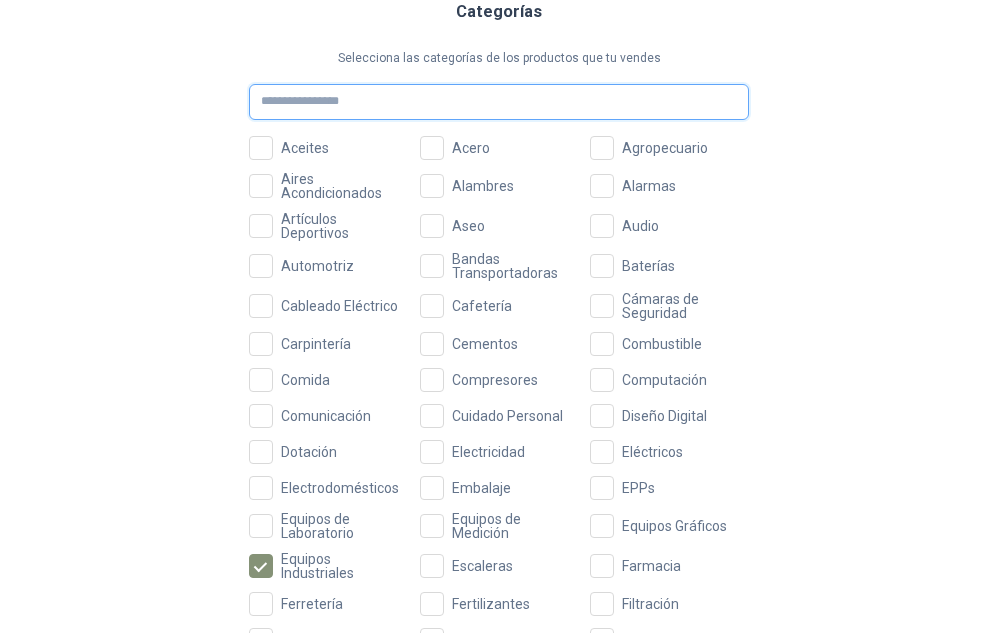 scroll, scrollTop: 0, scrollLeft: 0, axis: both 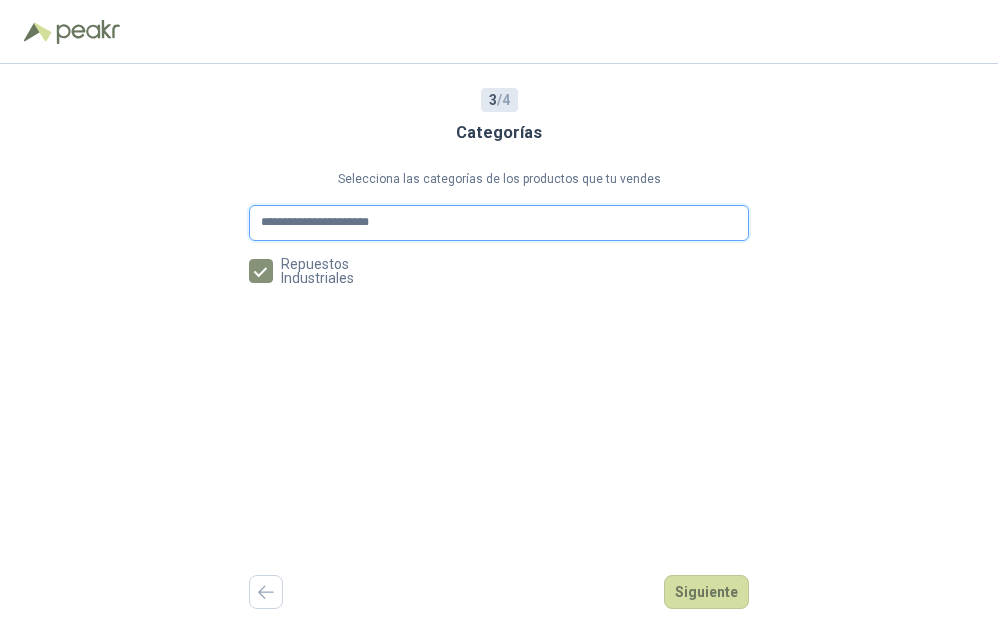 click on "**********" at bounding box center (499, 223) 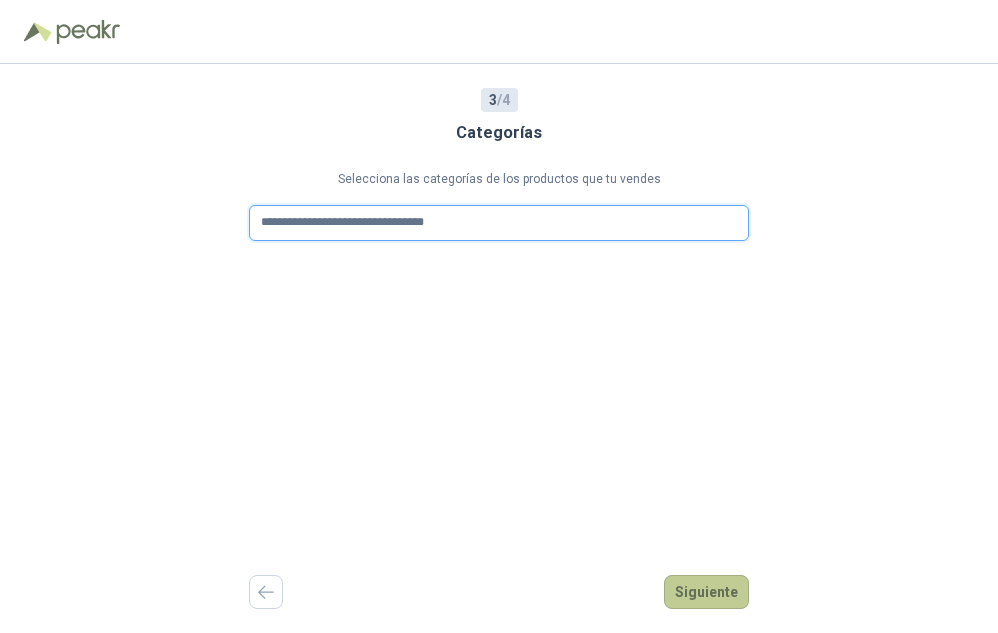 type on "**********" 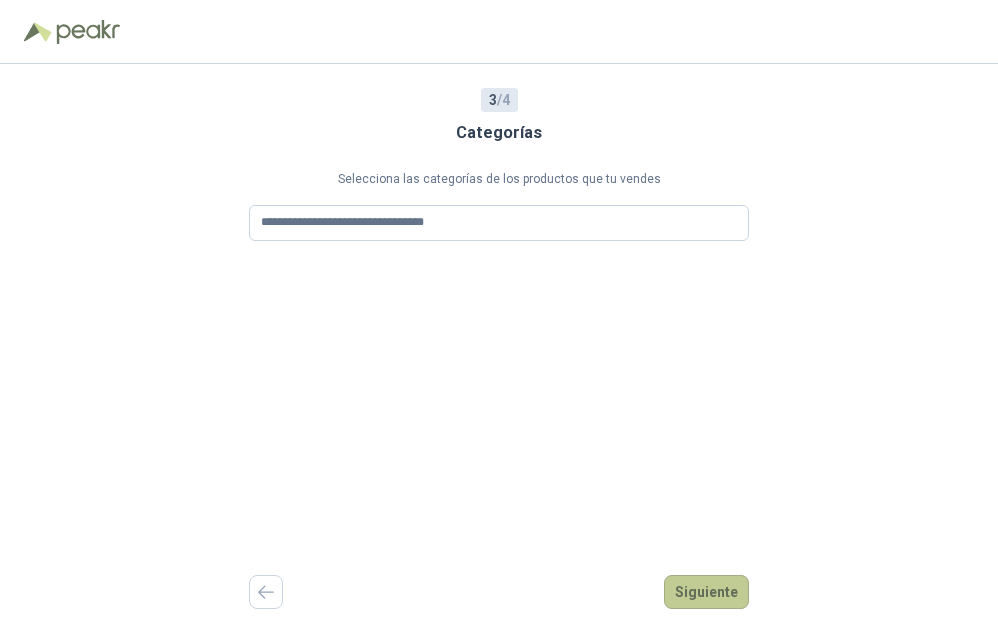 click on "Siguiente" at bounding box center [706, 592] 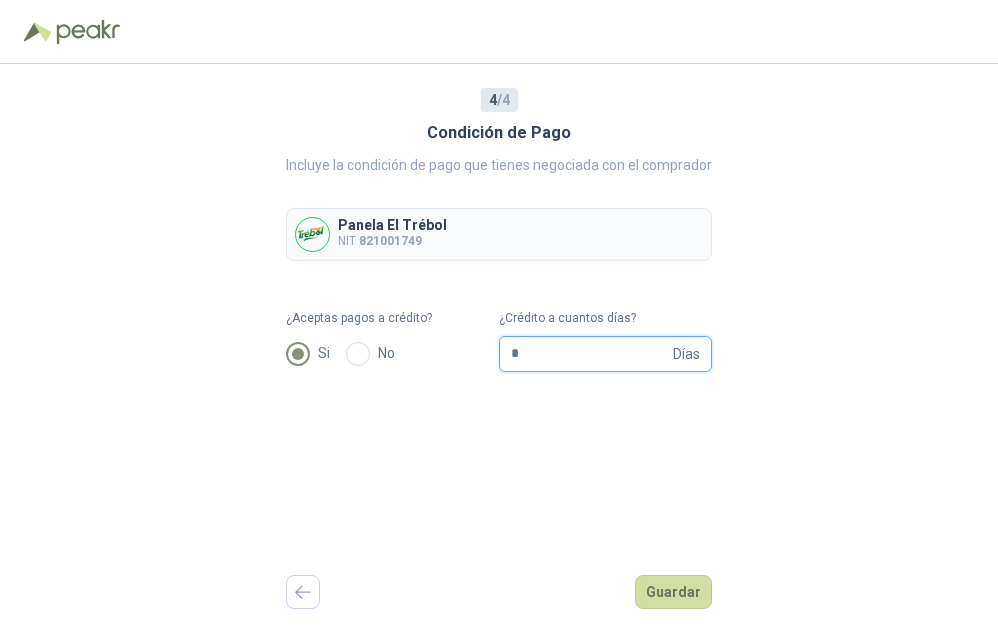 click on "*" at bounding box center (590, 354) 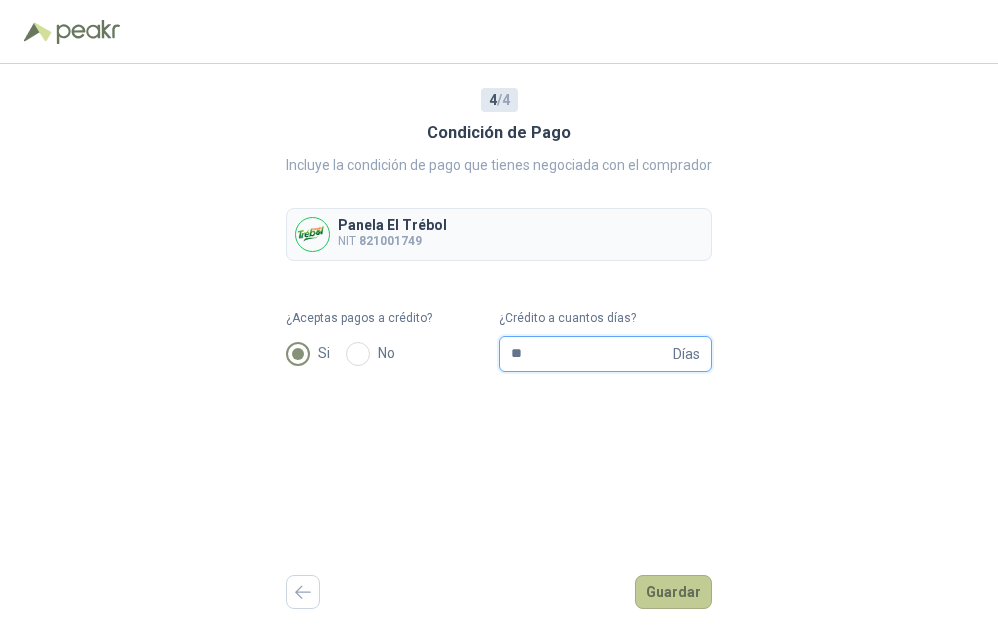 type on "**" 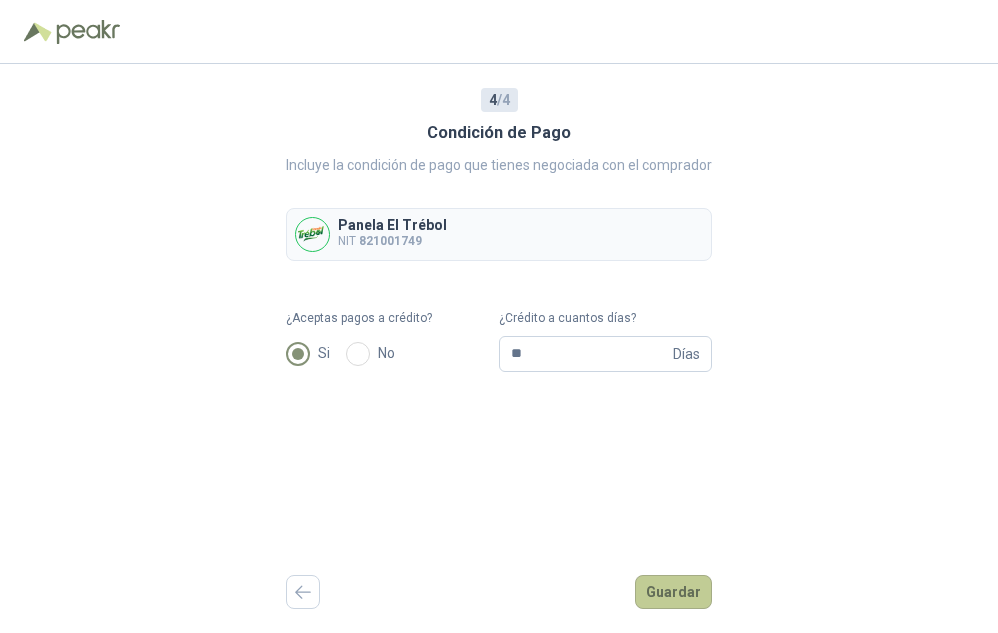 drag, startPoint x: 686, startPoint y: 596, endPoint x: 705, endPoint y: 579, distance: 25.495098 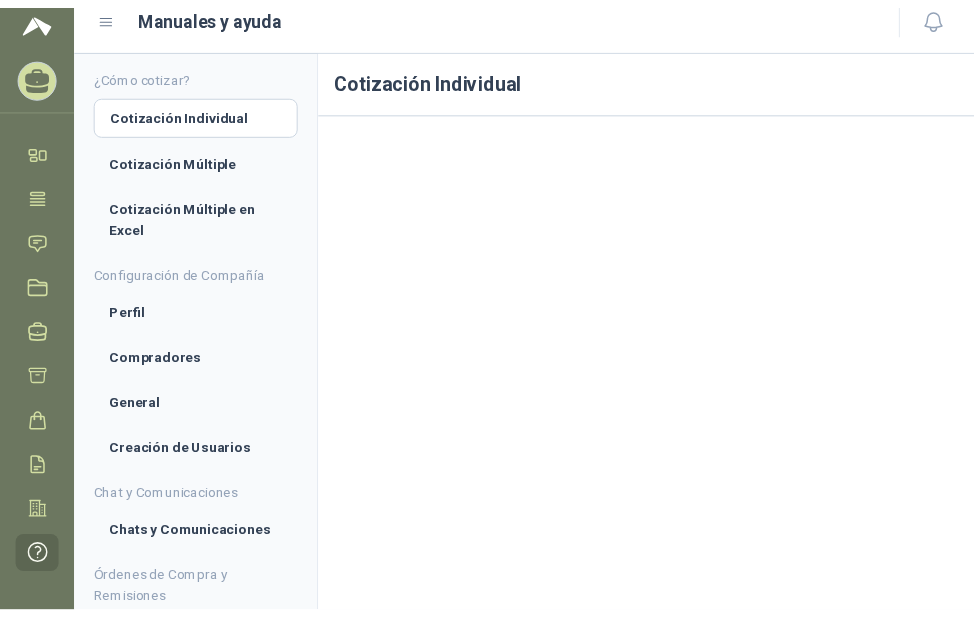 scroll, scrollTop: 0, scrollLeft: 0, axis: both 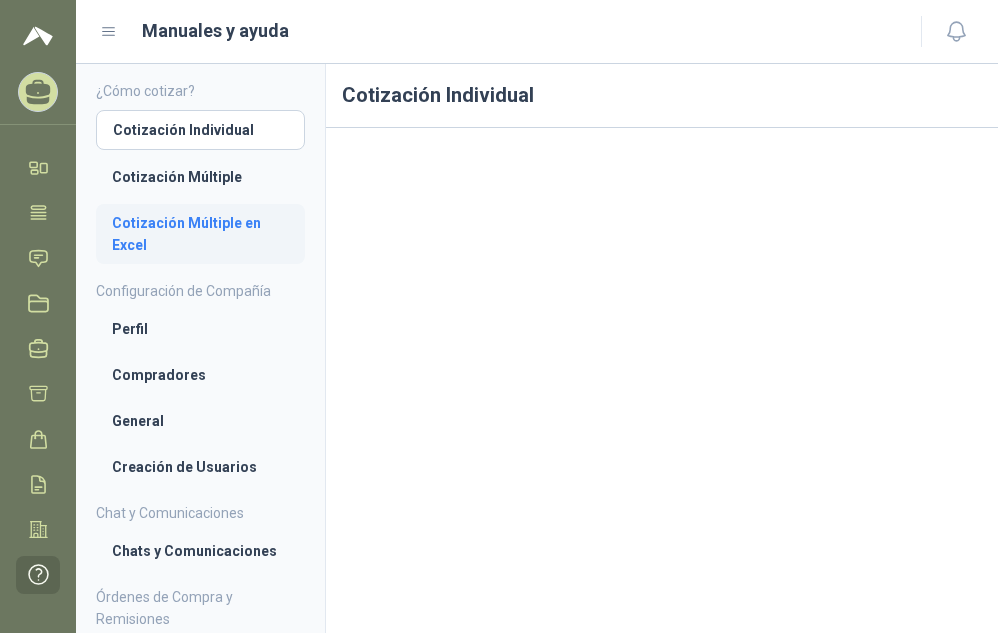 click on "Cotización Múltiple en Excel" at bounding box center [200, 234] 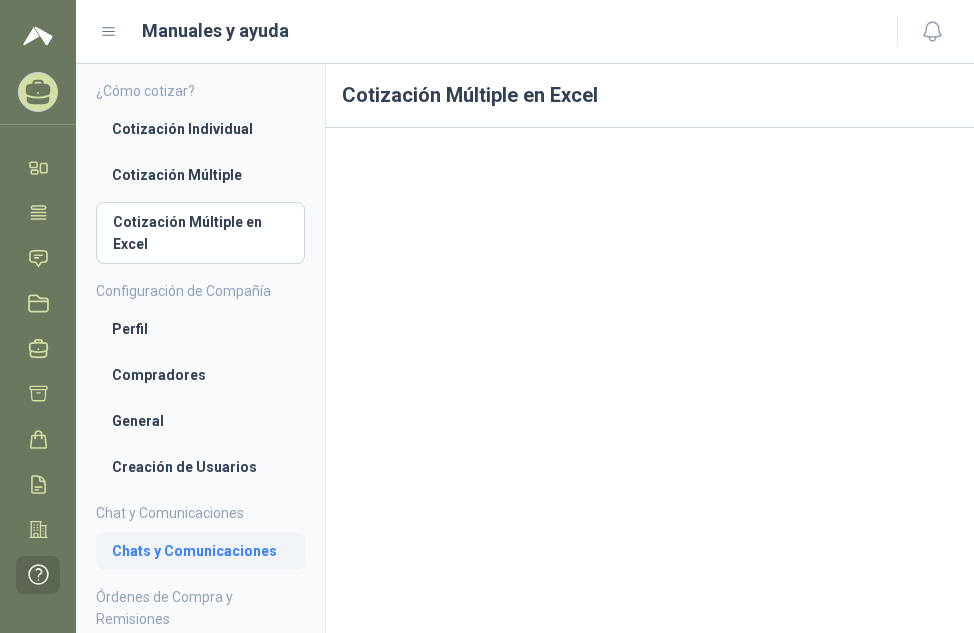 click on "Chats y Comunicaciones" at bounding box center [200, 551] 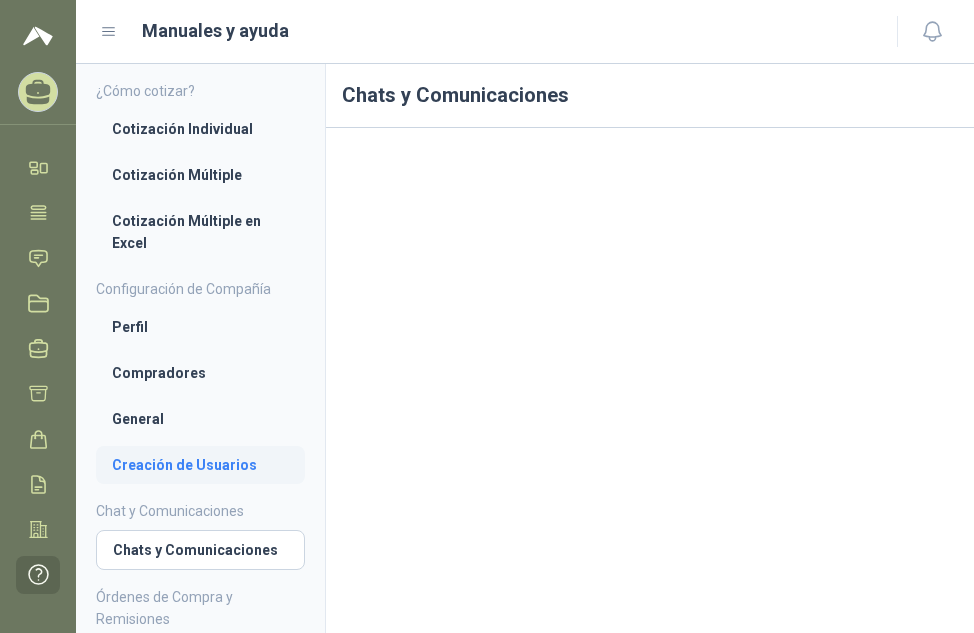 click on "Creación de Usuarios" at bounding box center (200, 465) 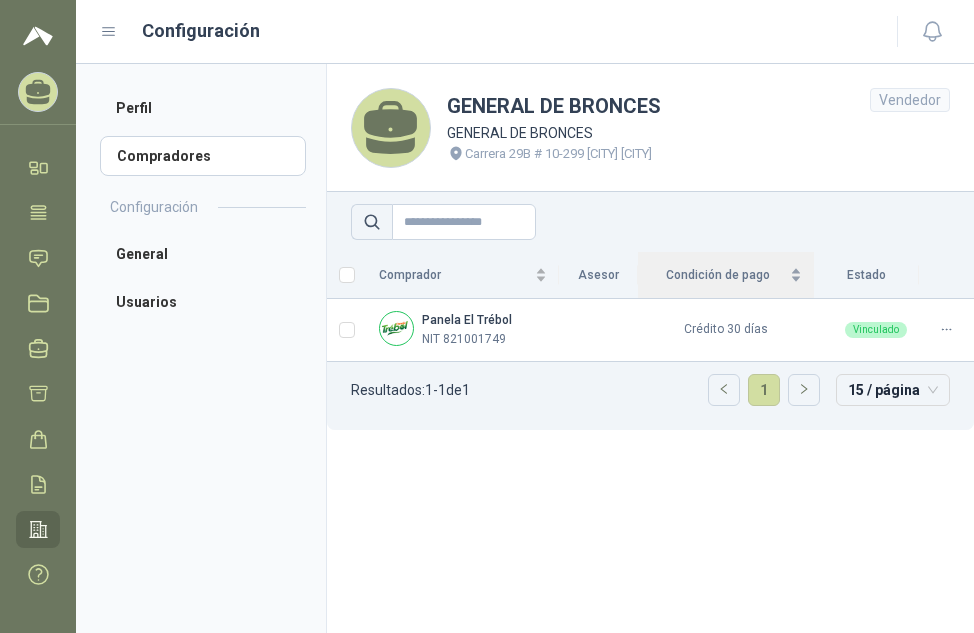 click on "Condición de pago" at bounding box center (726, 275) 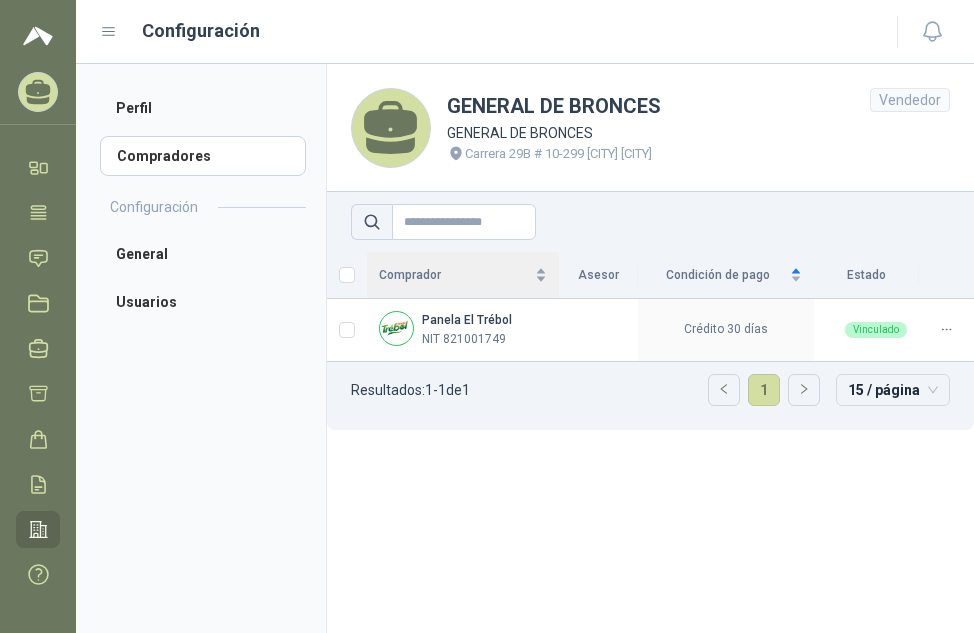 click on "Comprador" at bounding box center [463, 275] 